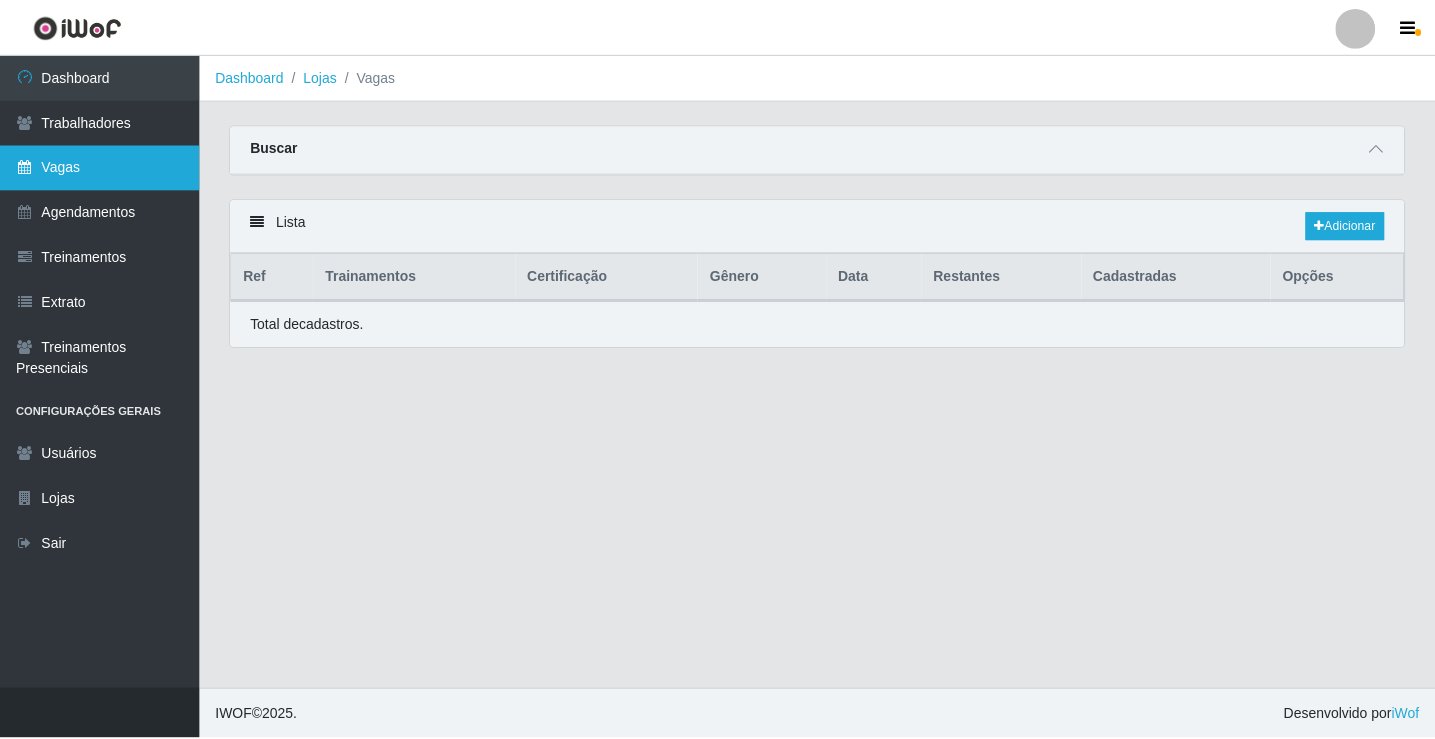 scroll, scrollTop: 0, scrollLeft: 0, axis: both 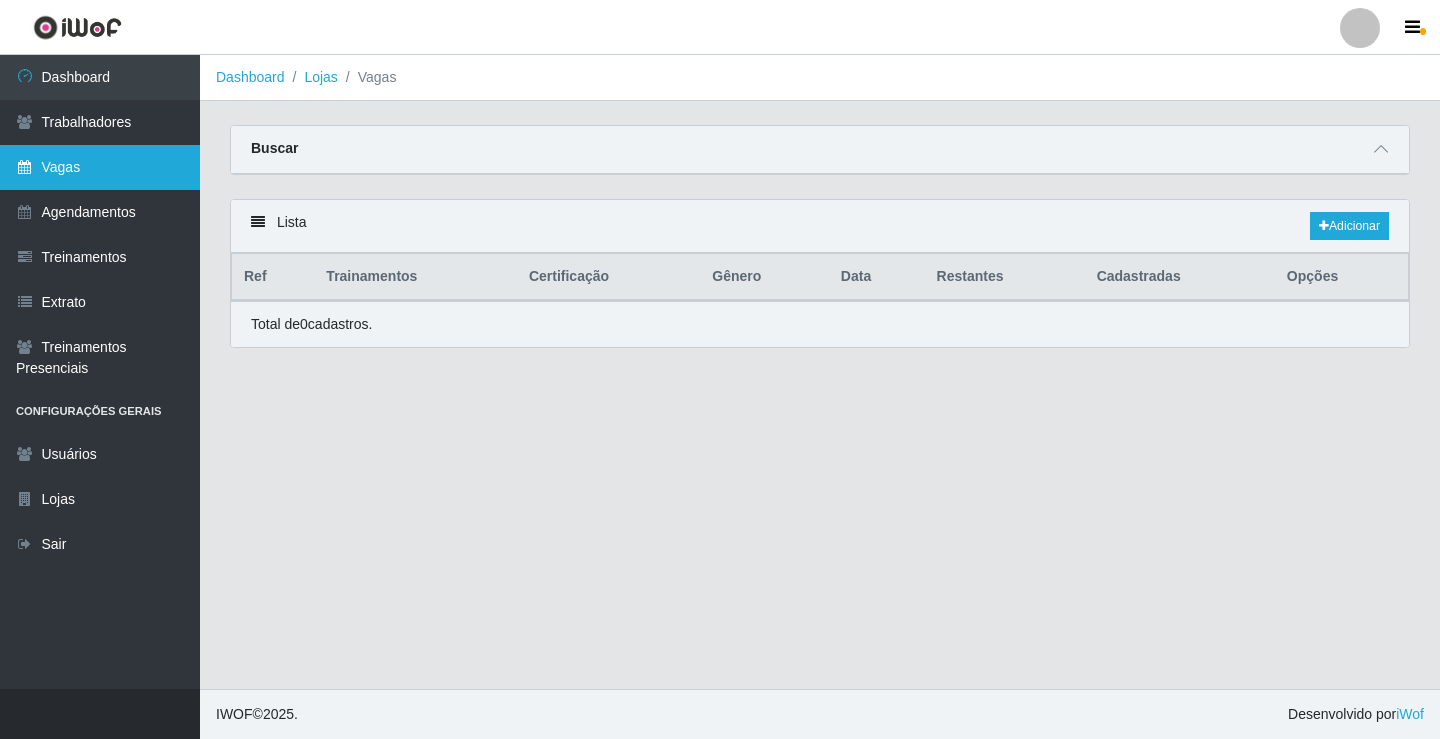 click on "Vagas" at bounding box center [100, 167] 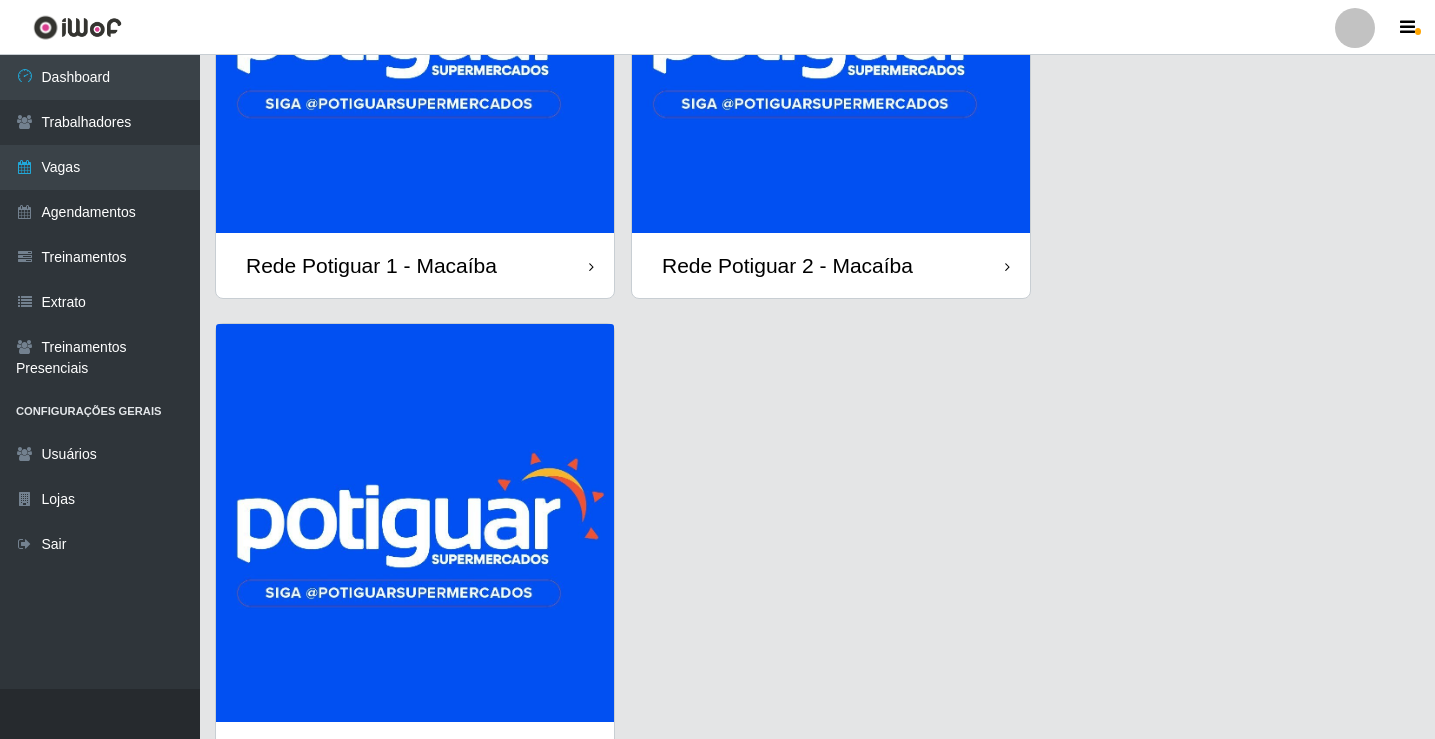 scroll, scrollTop: 300, scrollLeft: 0, axis: vertical 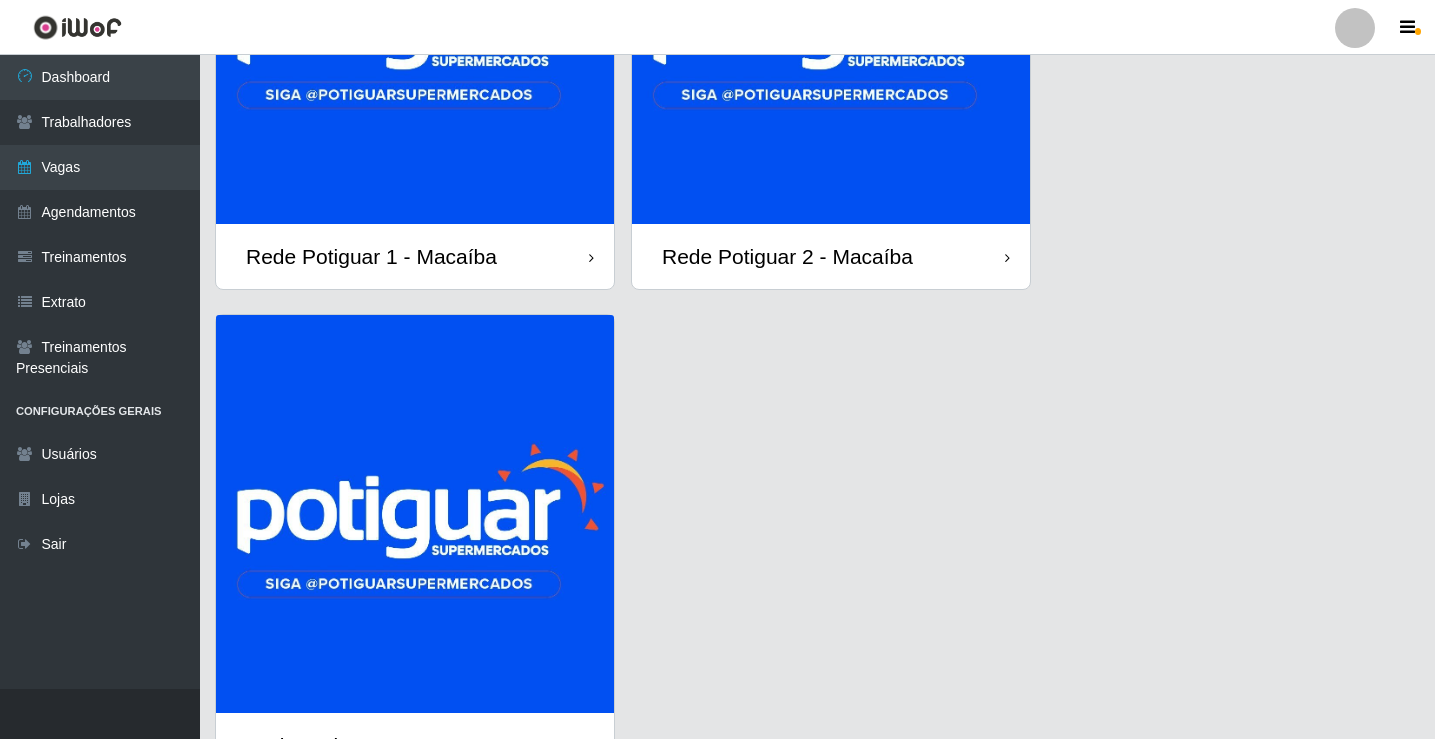 click at bounding box center [415, 514] 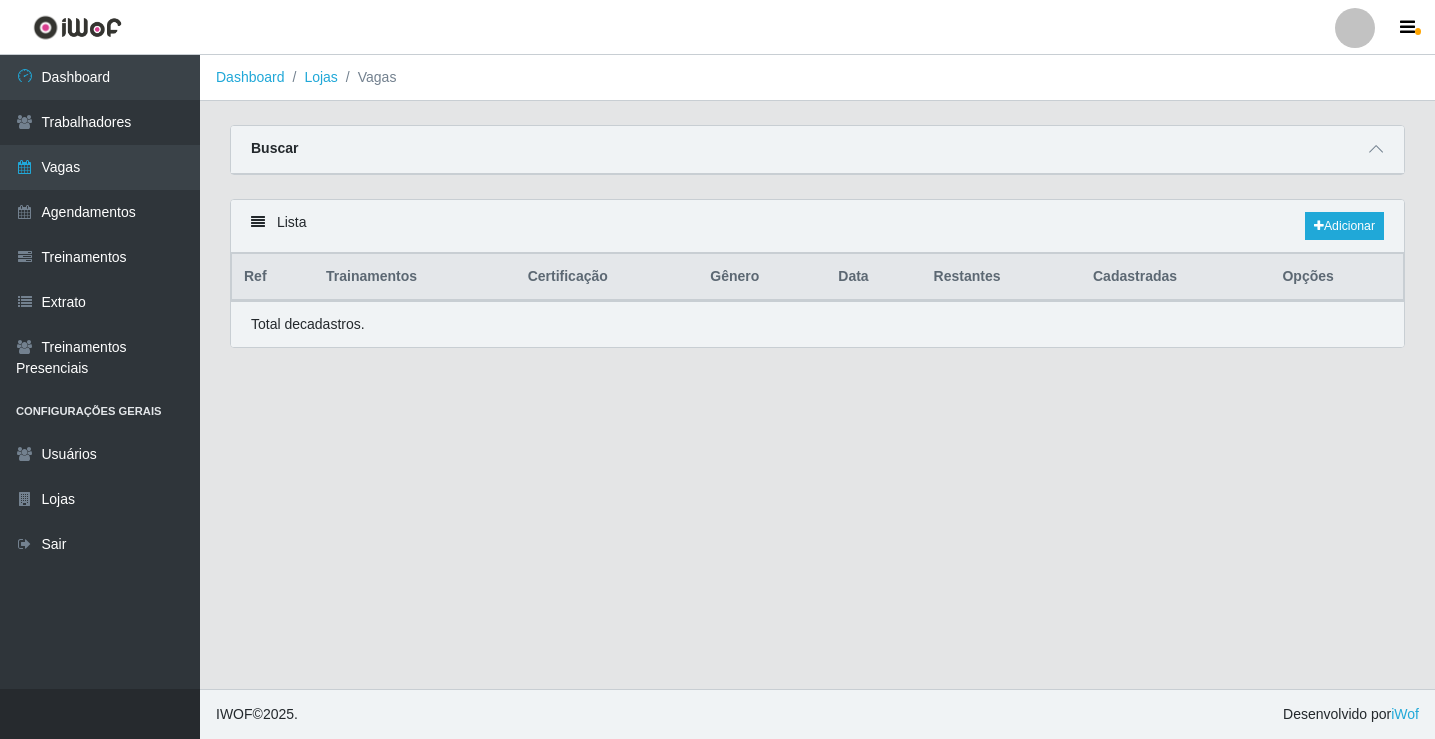 scroll, scrollTop: 0, scrollLeft: 0, axis: both 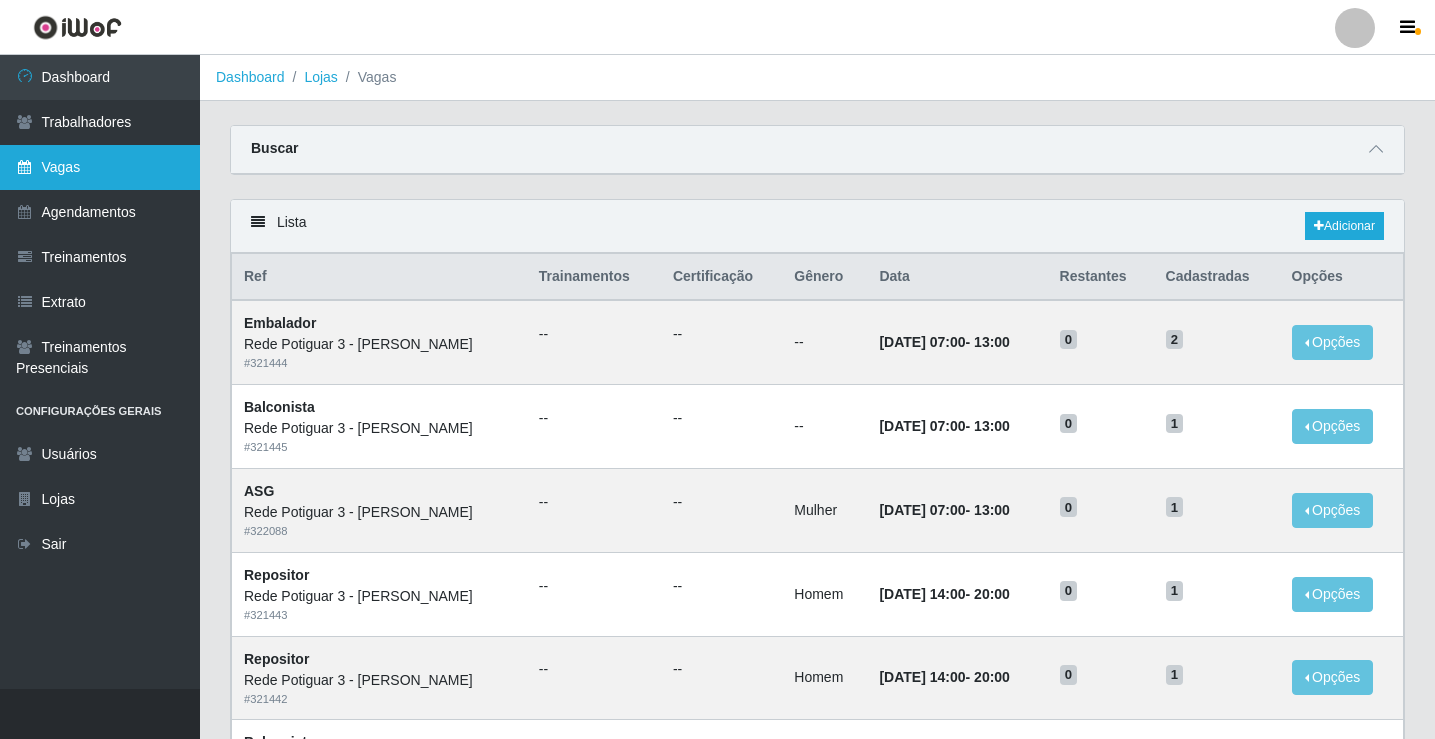 click on "Vagas" at bounding box center [100, 167] 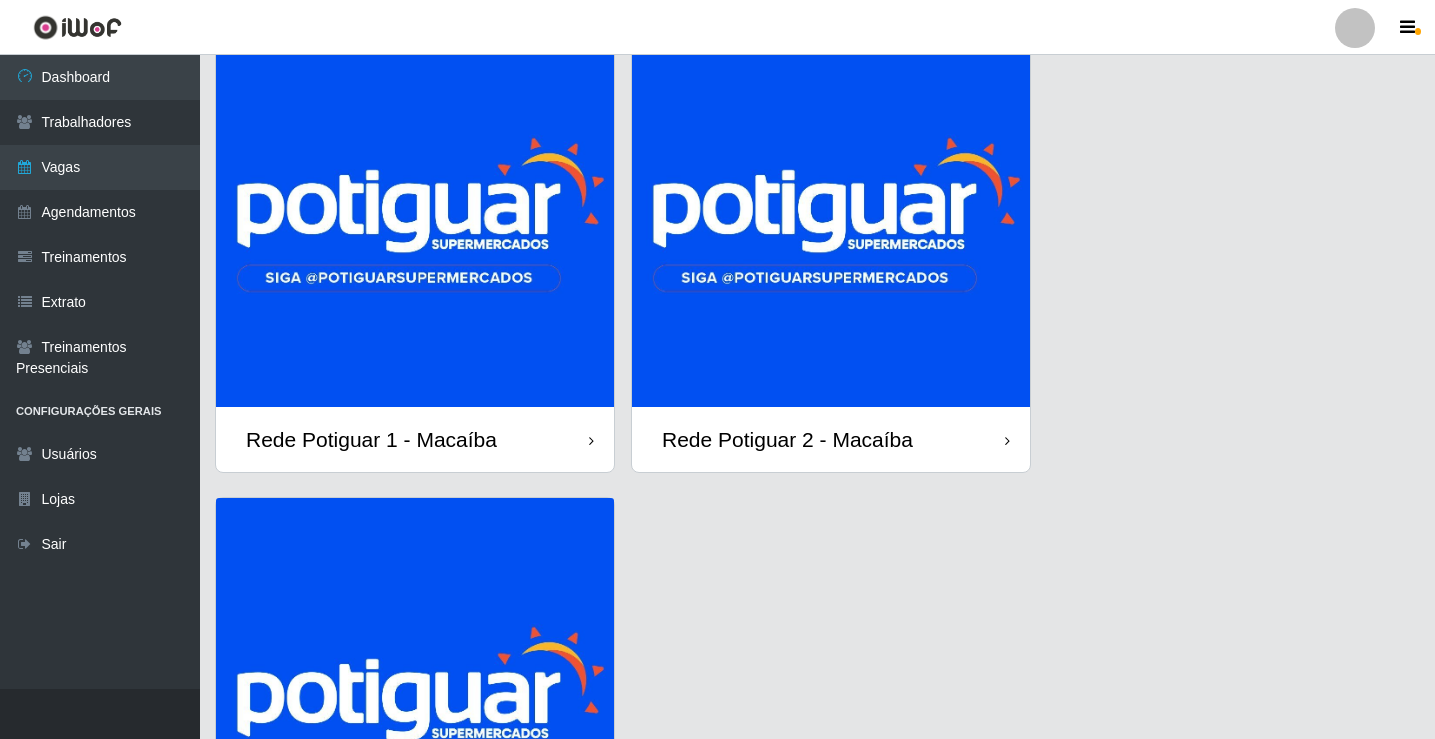 scroll, scrollTop: 400, scrollLeft: 0, axis: vertical 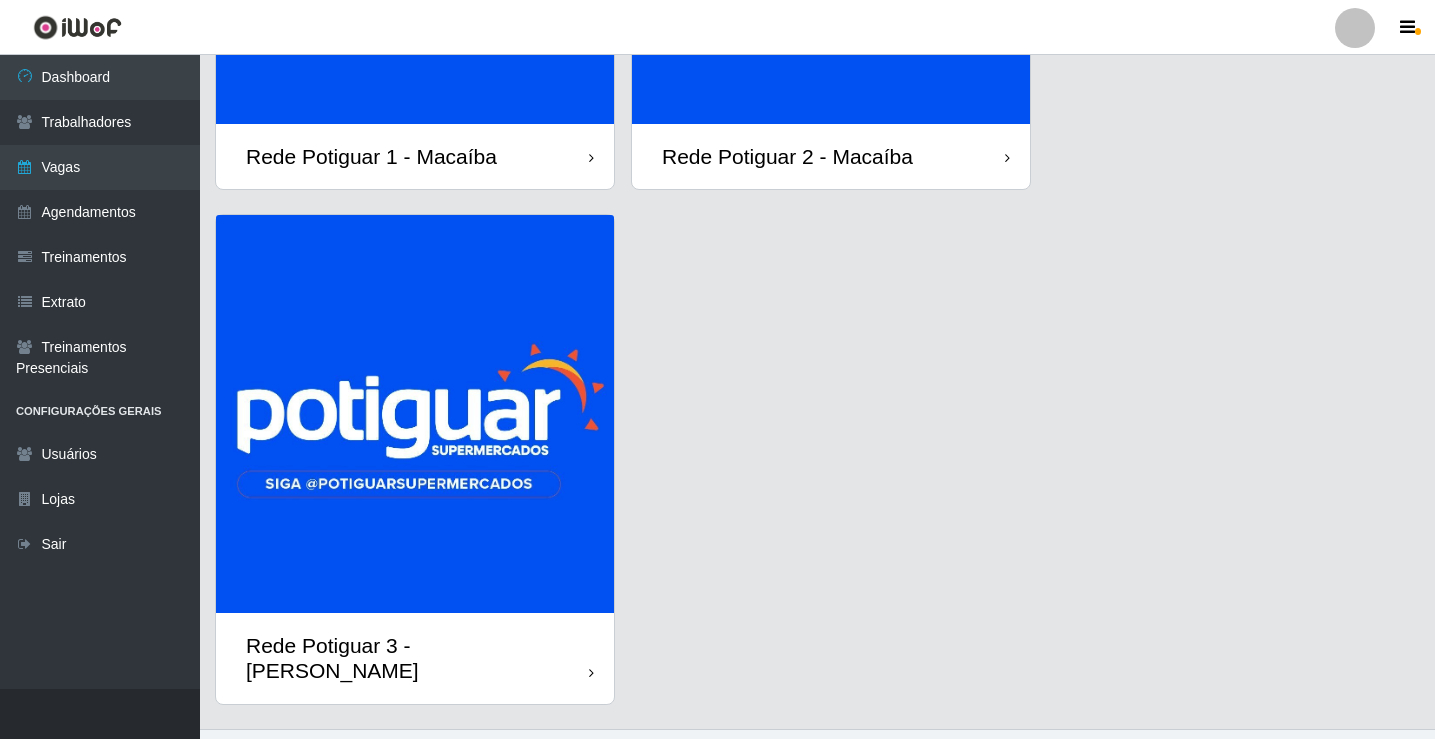 click at bounding box center [415, 414] 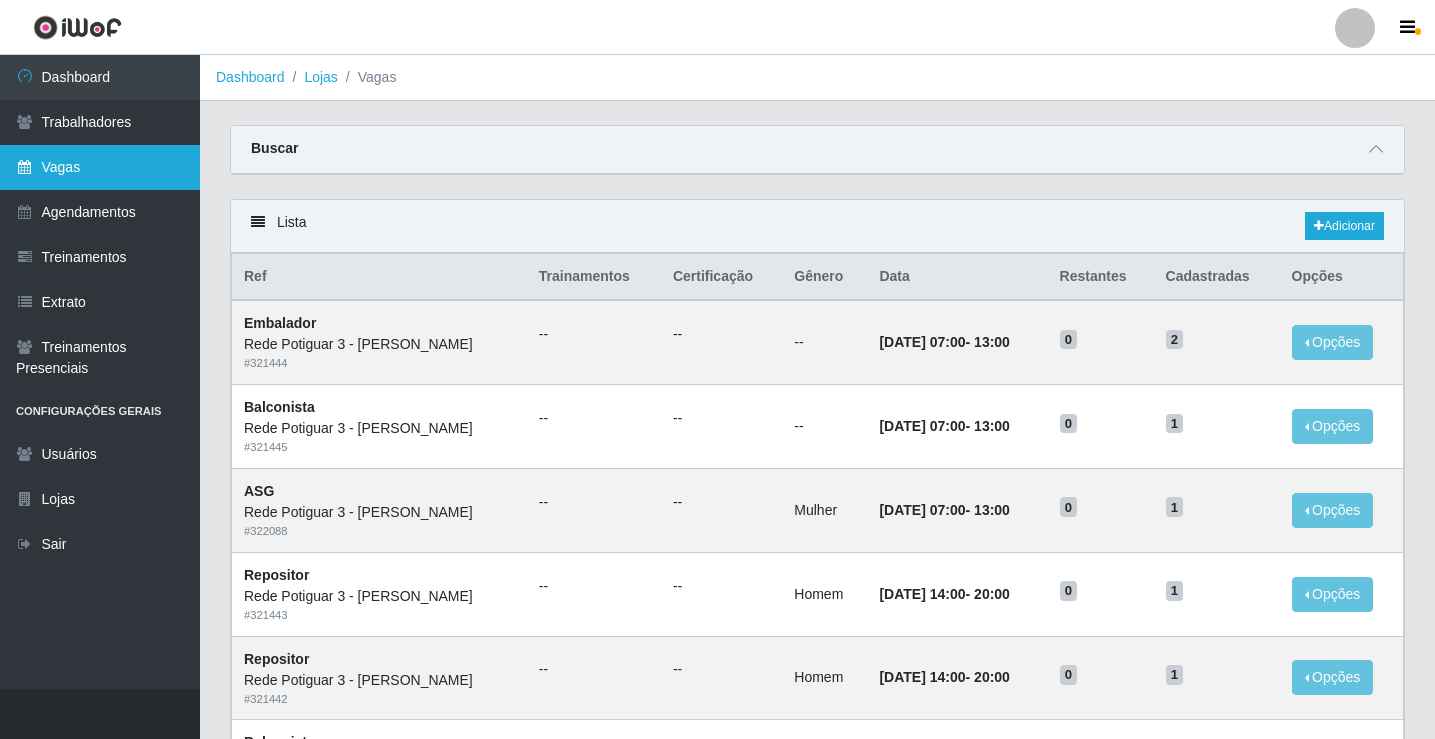 click on "Vagas" at bounding box center [100, 167] 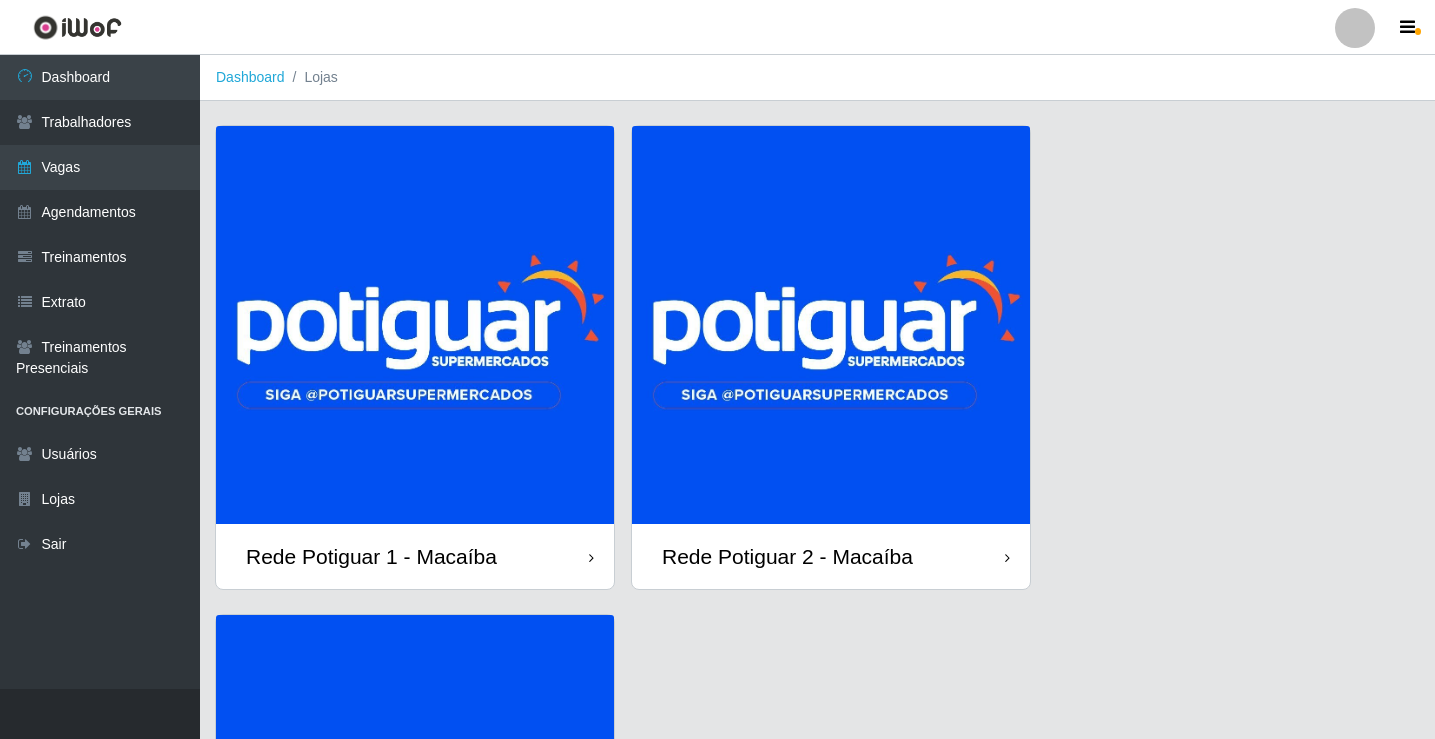 click at bounding box center (831, 325) 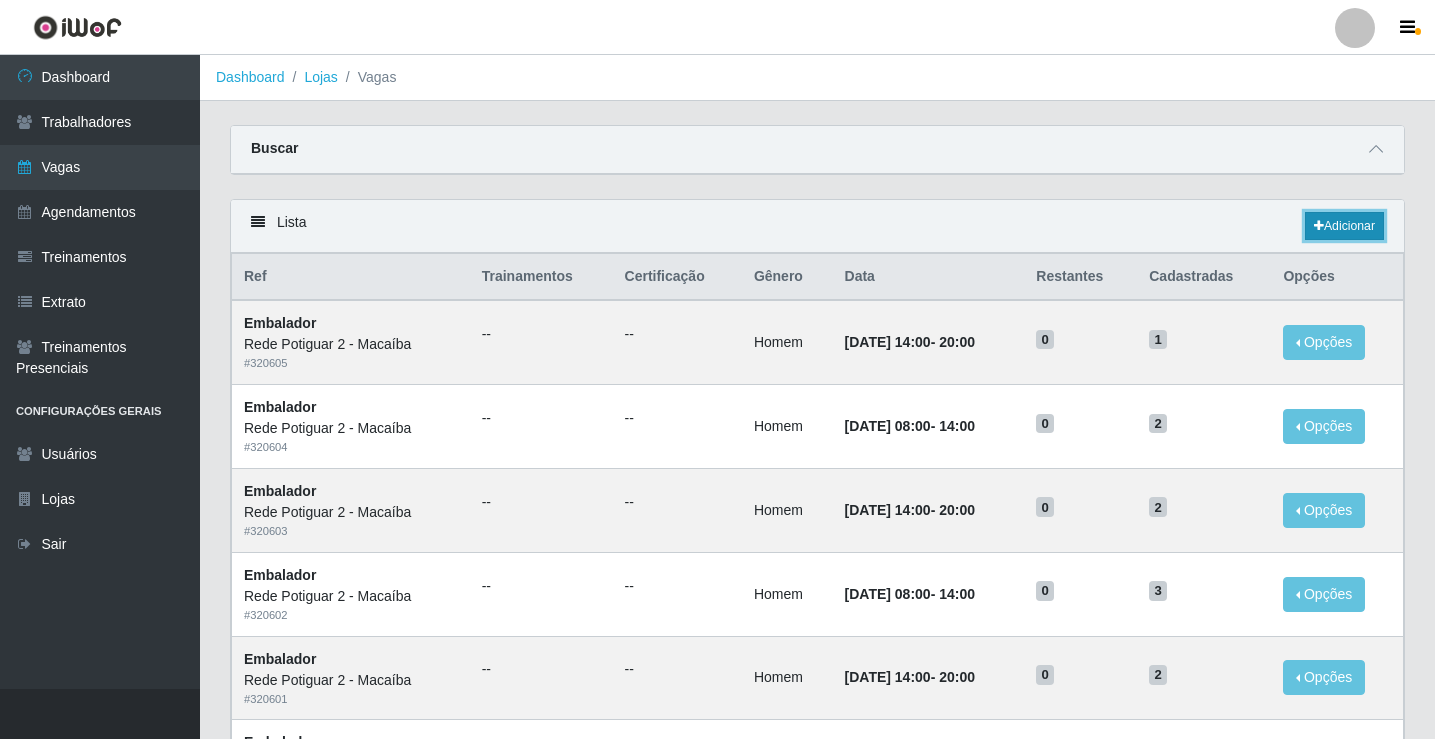 click on "Adicionar" at bounding box center [1344, 226] 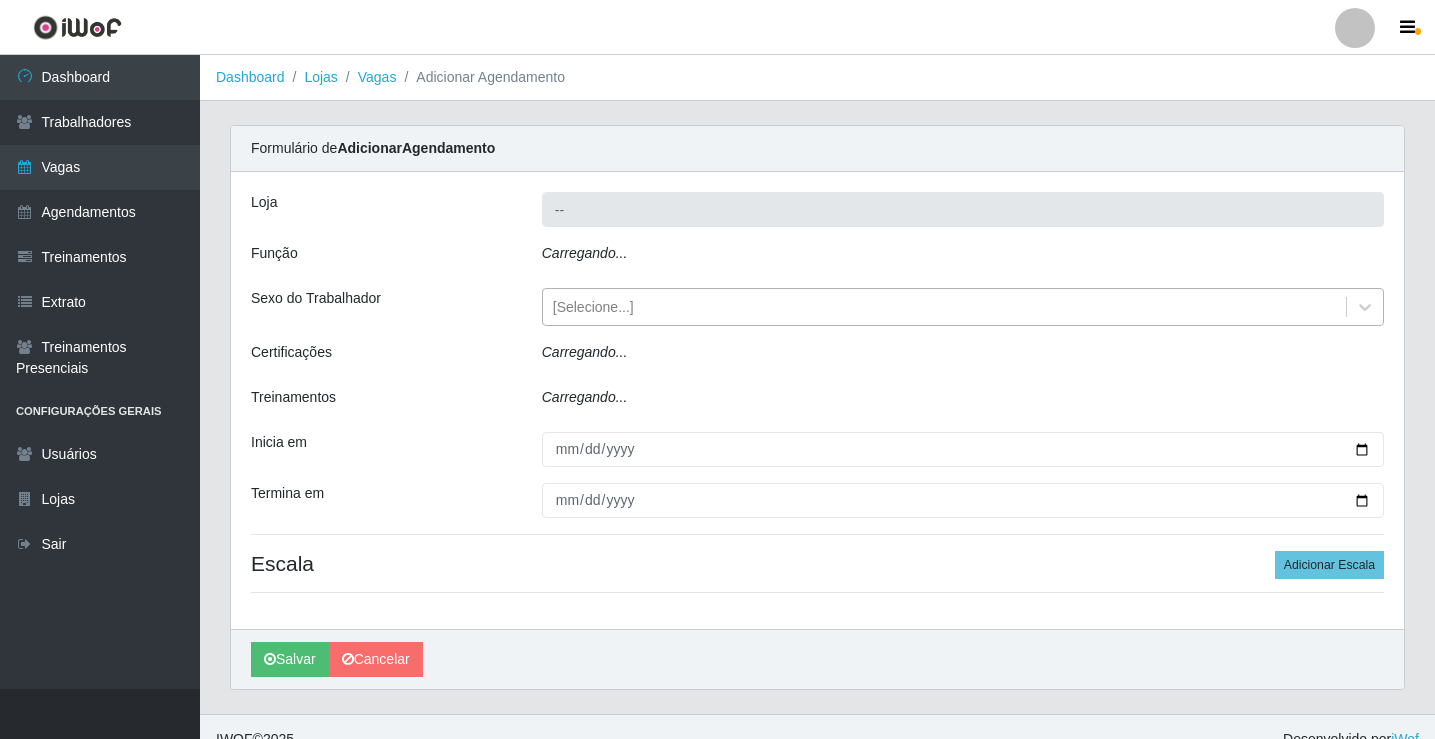type on "Rede Potiguar 2 - Macaíba" 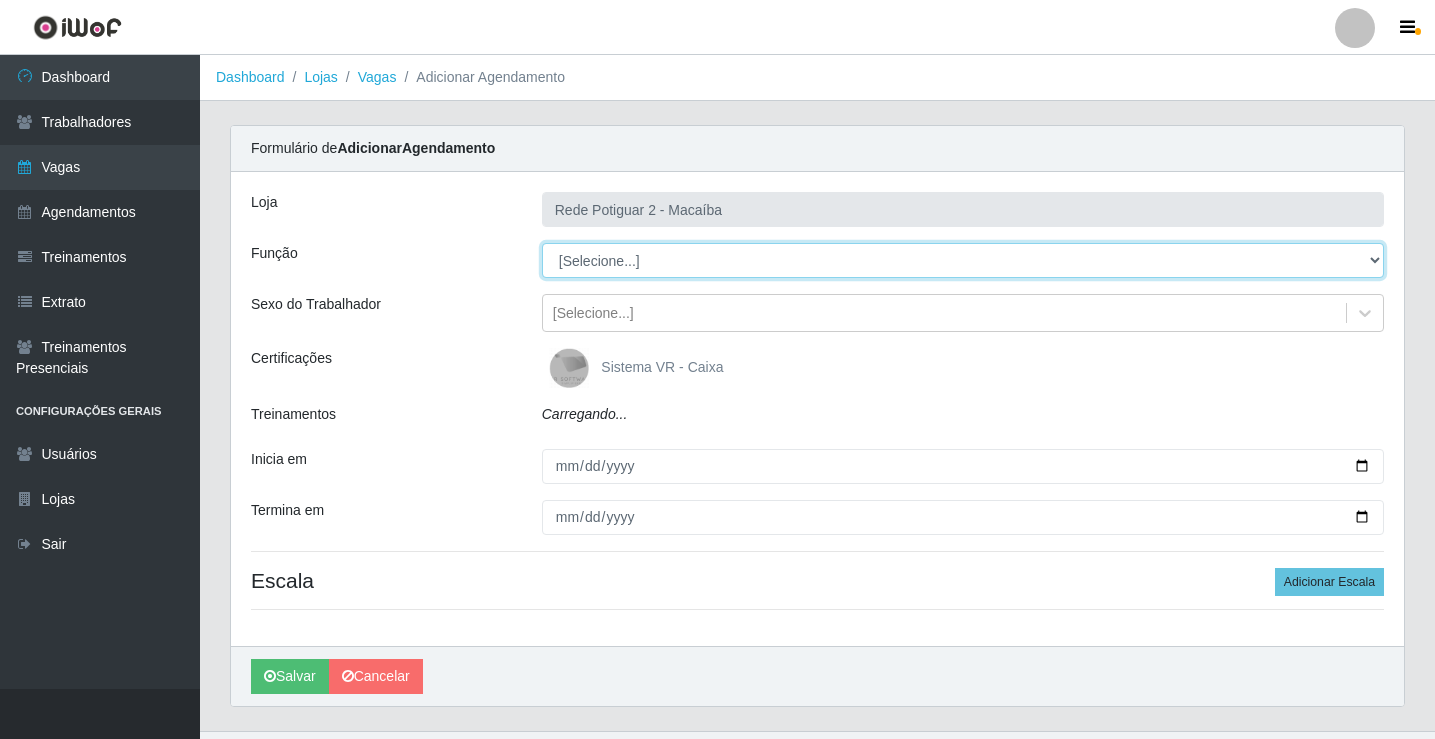 click on "[Selecione...] ASG ASG + ASG ++ Auxiliar de Estoque Balconista Embalador Repositor  Repositor + Repositor ++" at bounding box center (963, 260) 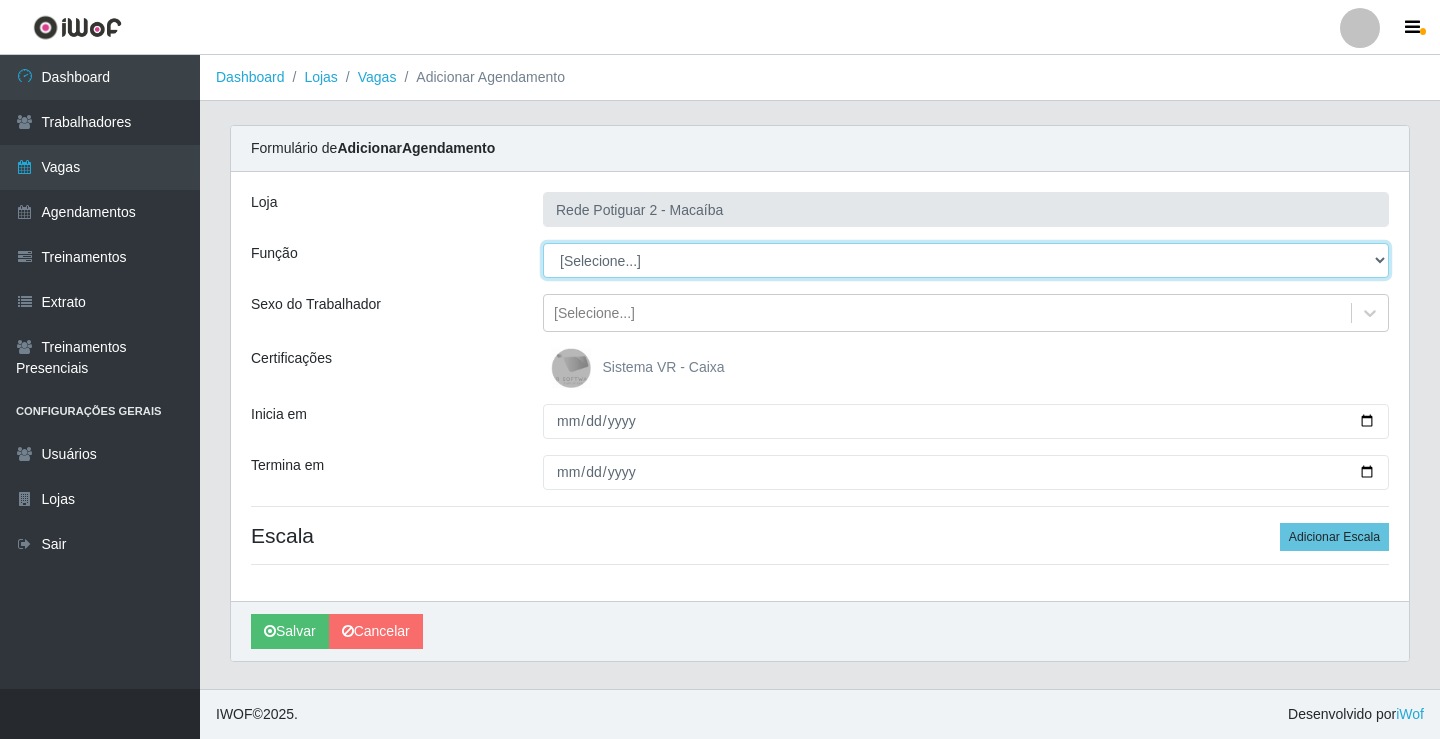 select on "1" 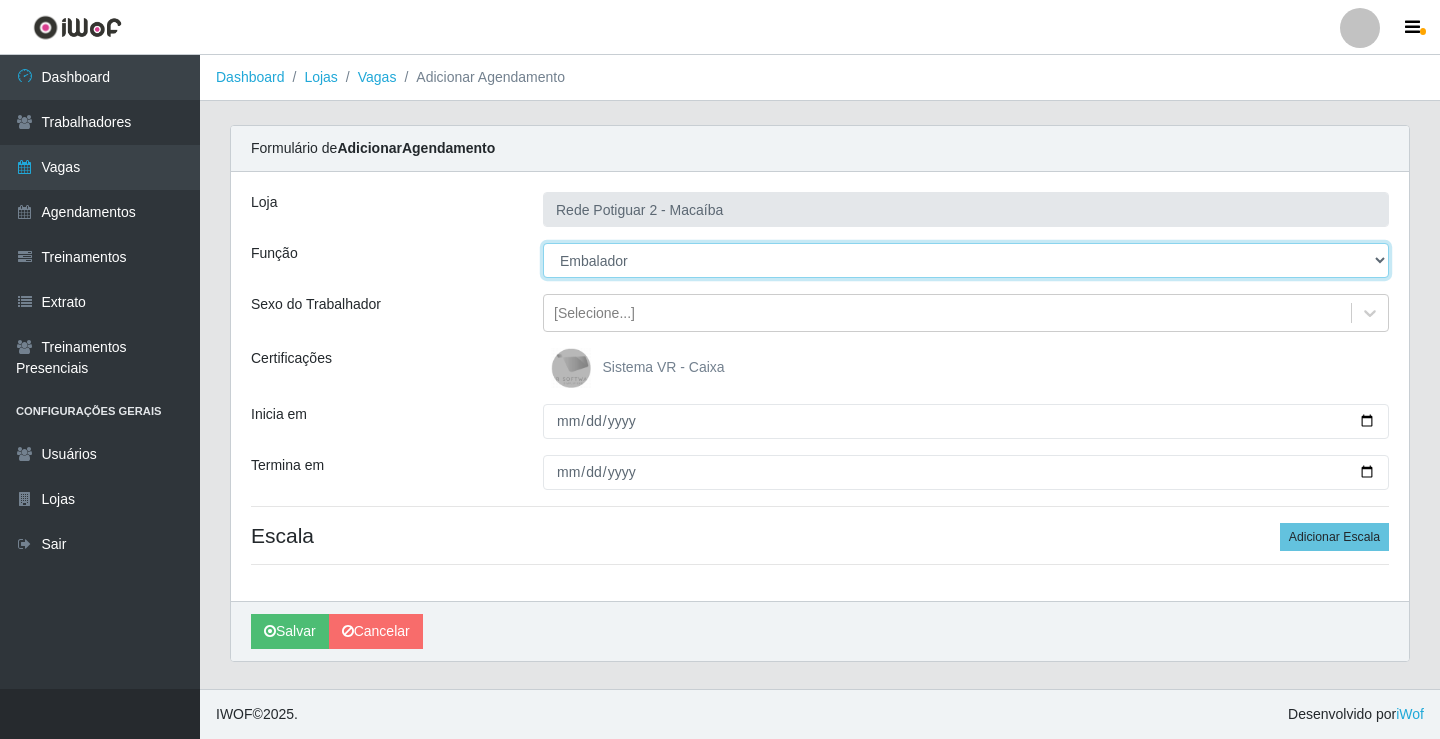 click on "[Selecione...] ASG ASG + ASG ++ Auxiliar de Estoque Balconista Embalador Repositor  Repositor + Repositor ++" at bounding box center [966, 260] 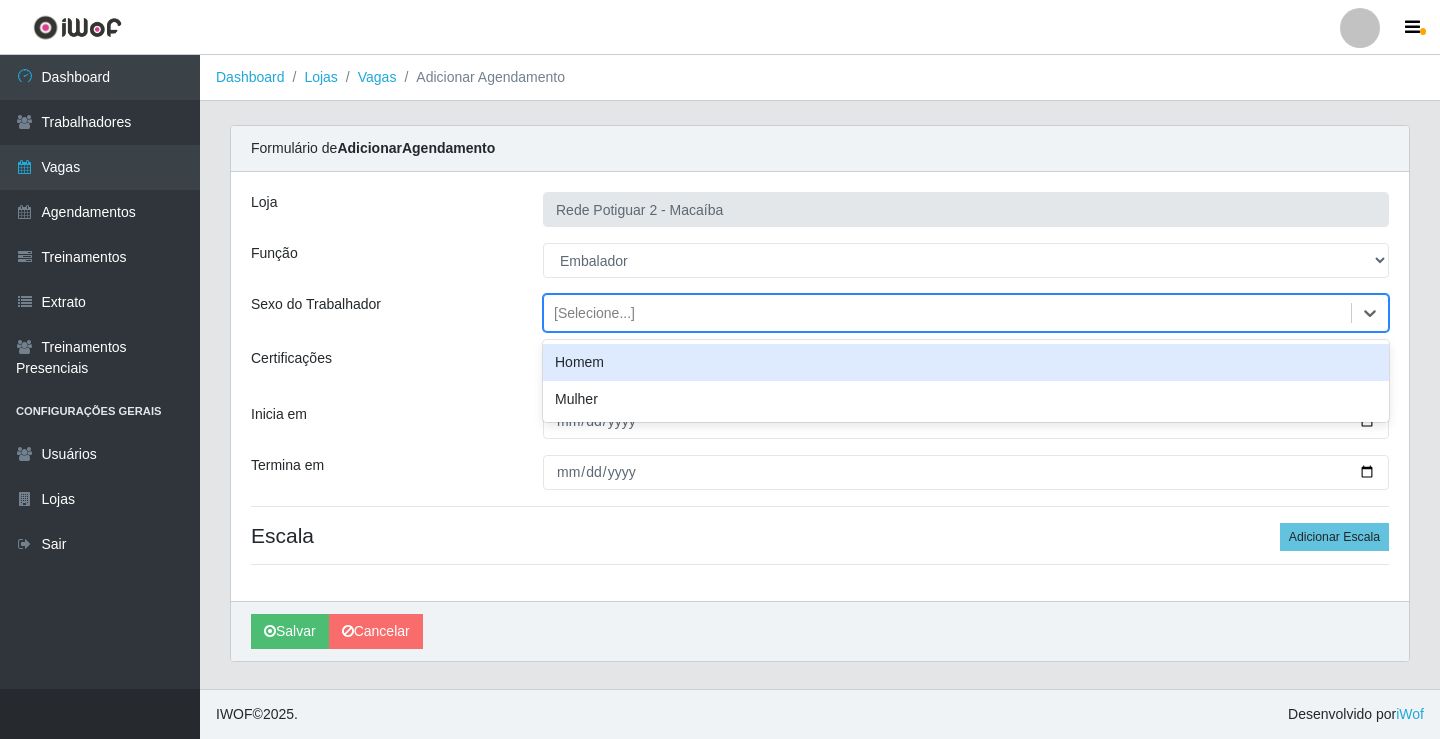 click on "[Selecione...]" at bounding box center [947, 313] 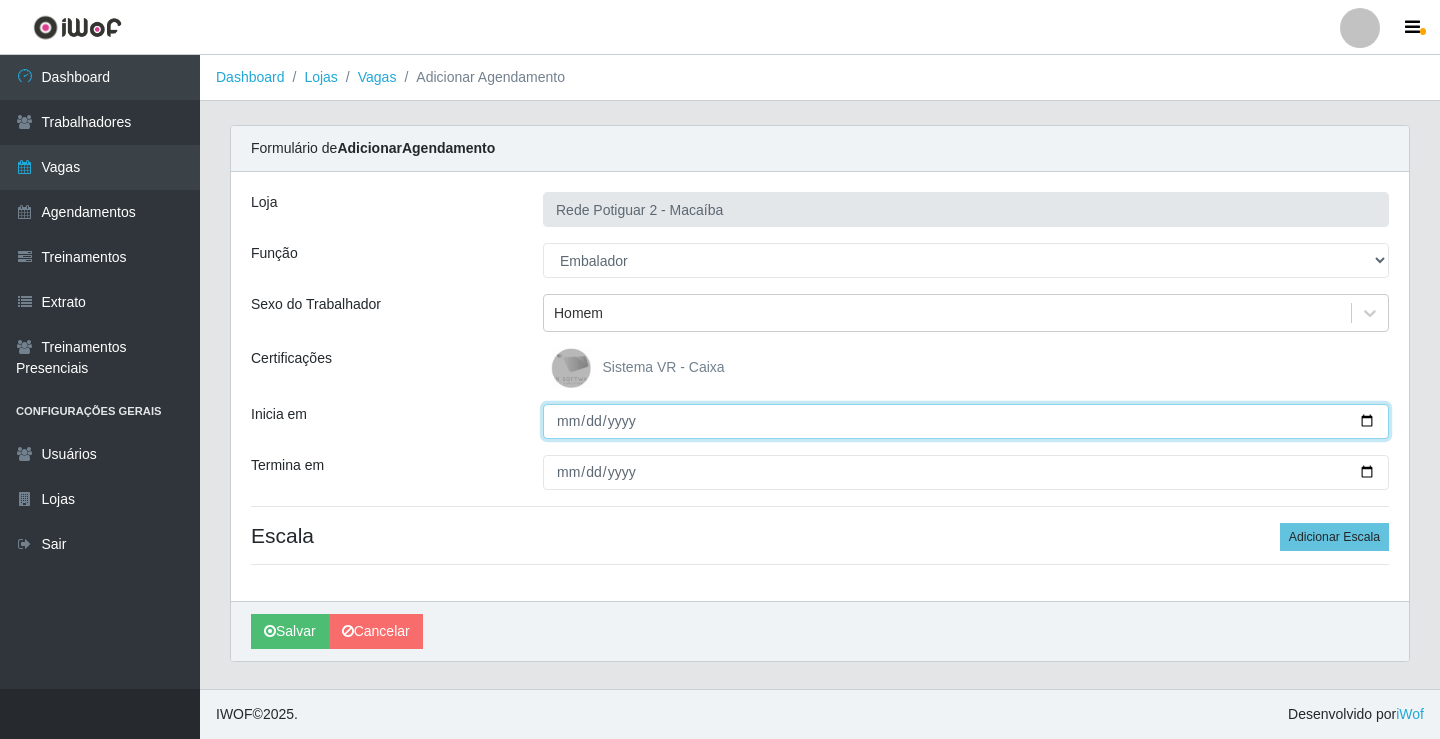 click on "Inicia em" at bounding box center (966, 421) 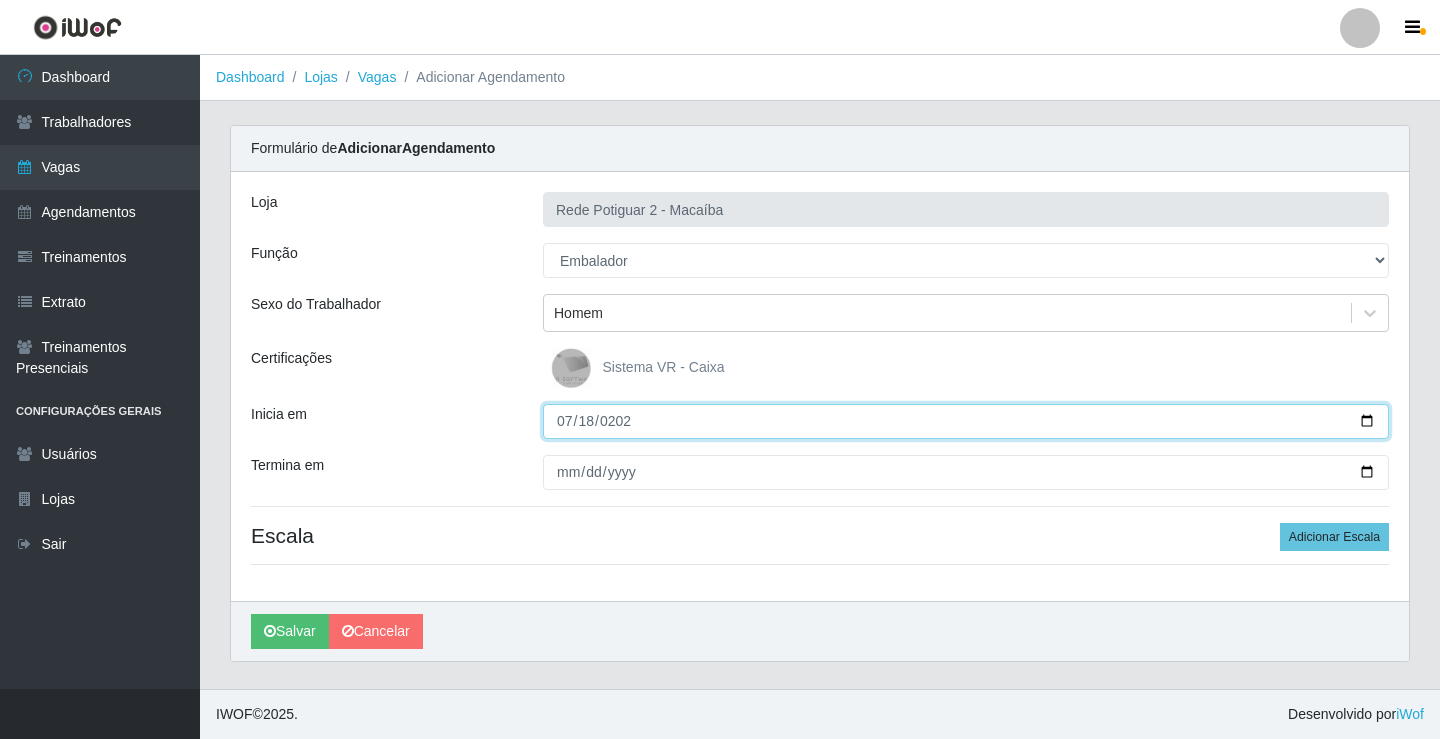 type on "[DATE]" 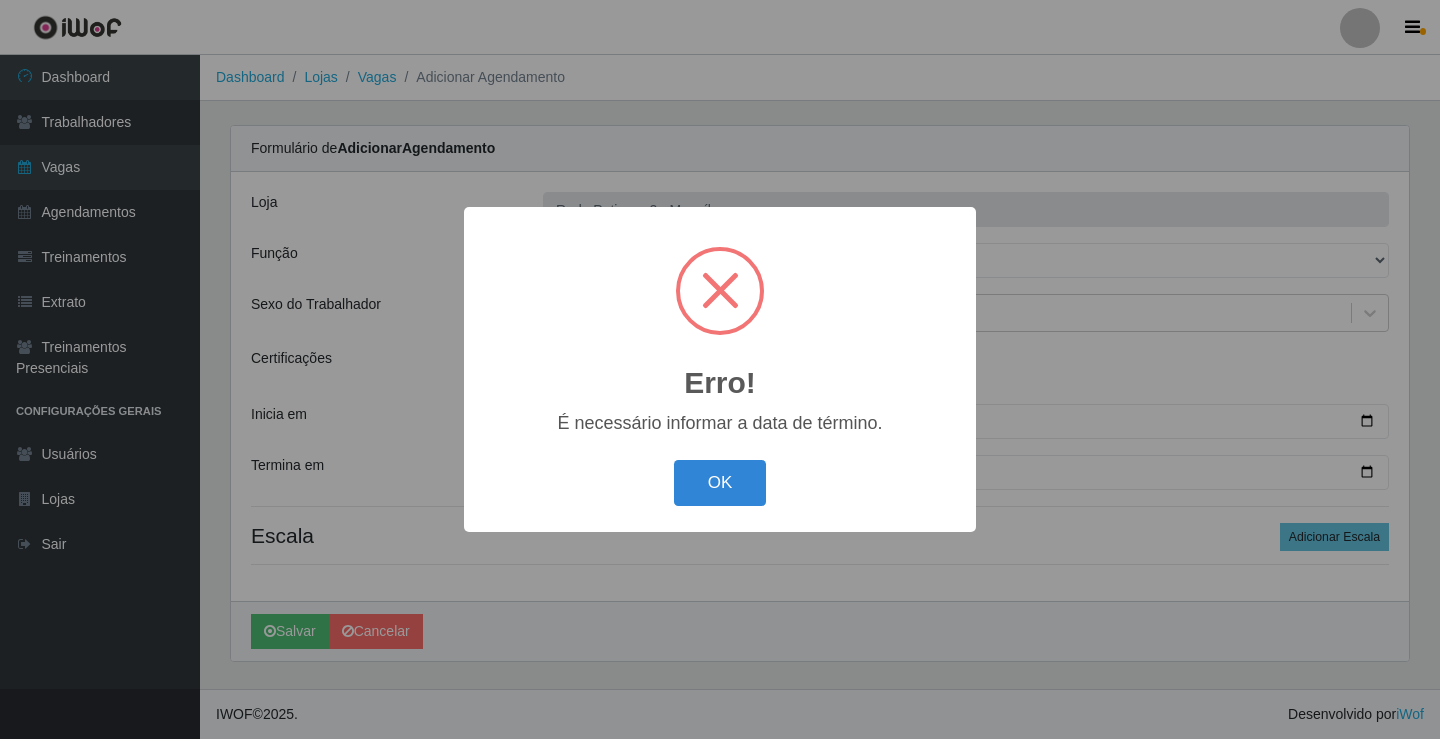 type 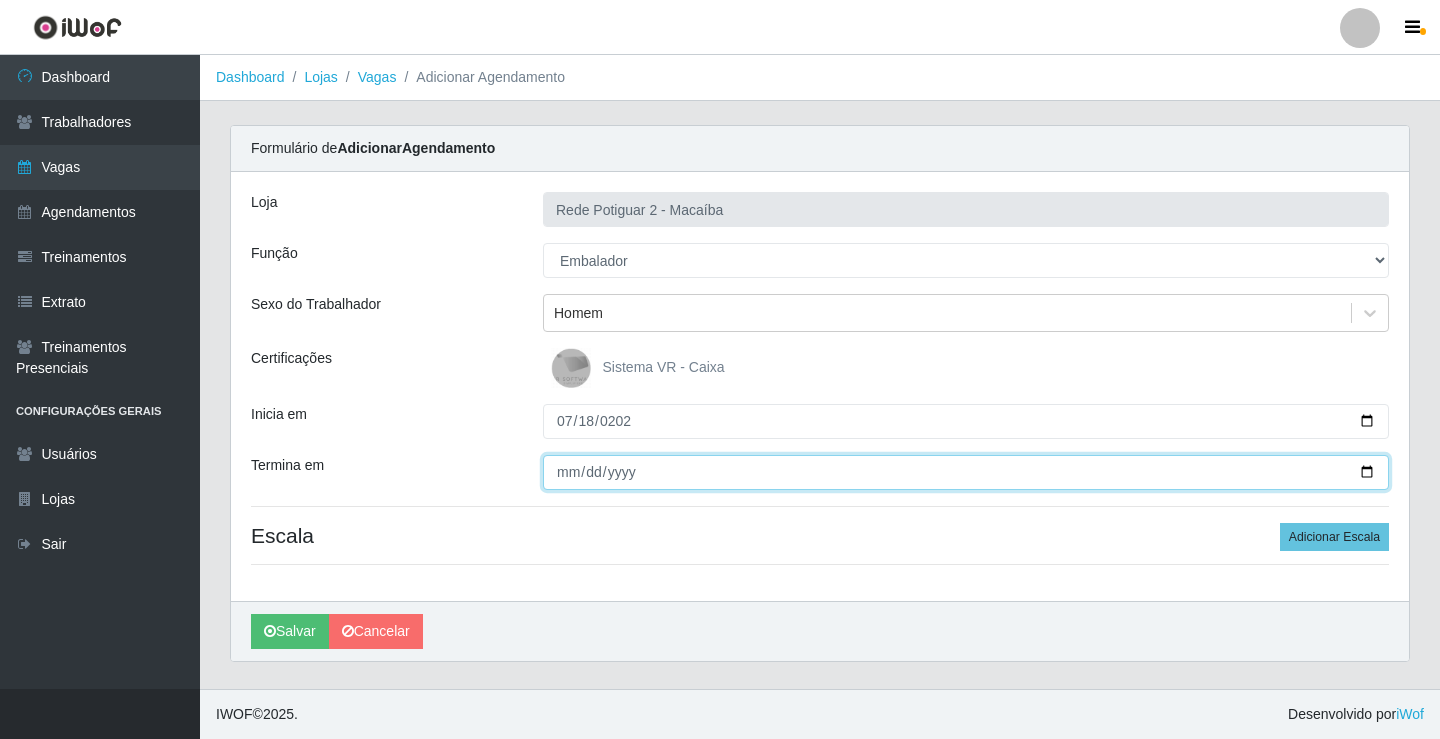 click on "Termina em" at bounding box center (966, 472) 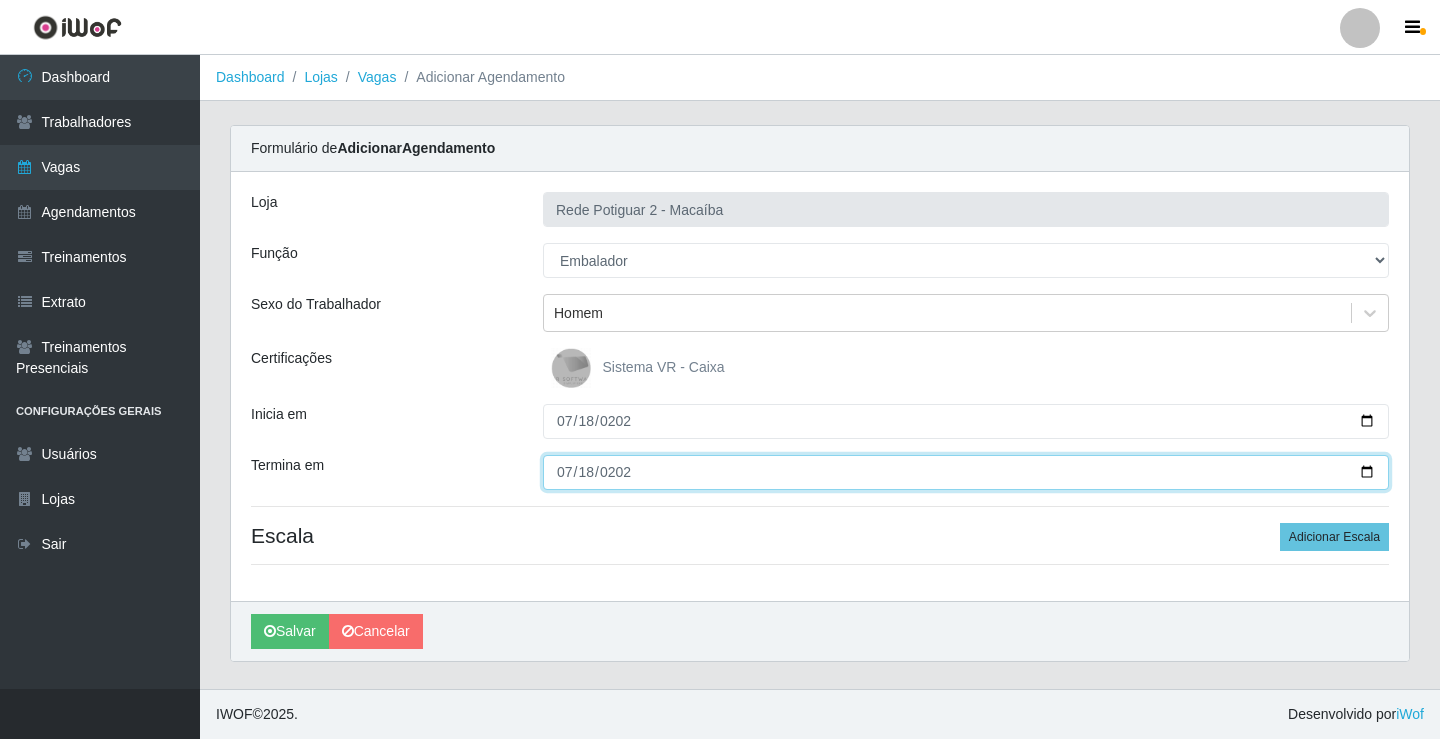 type on "[DATE]" 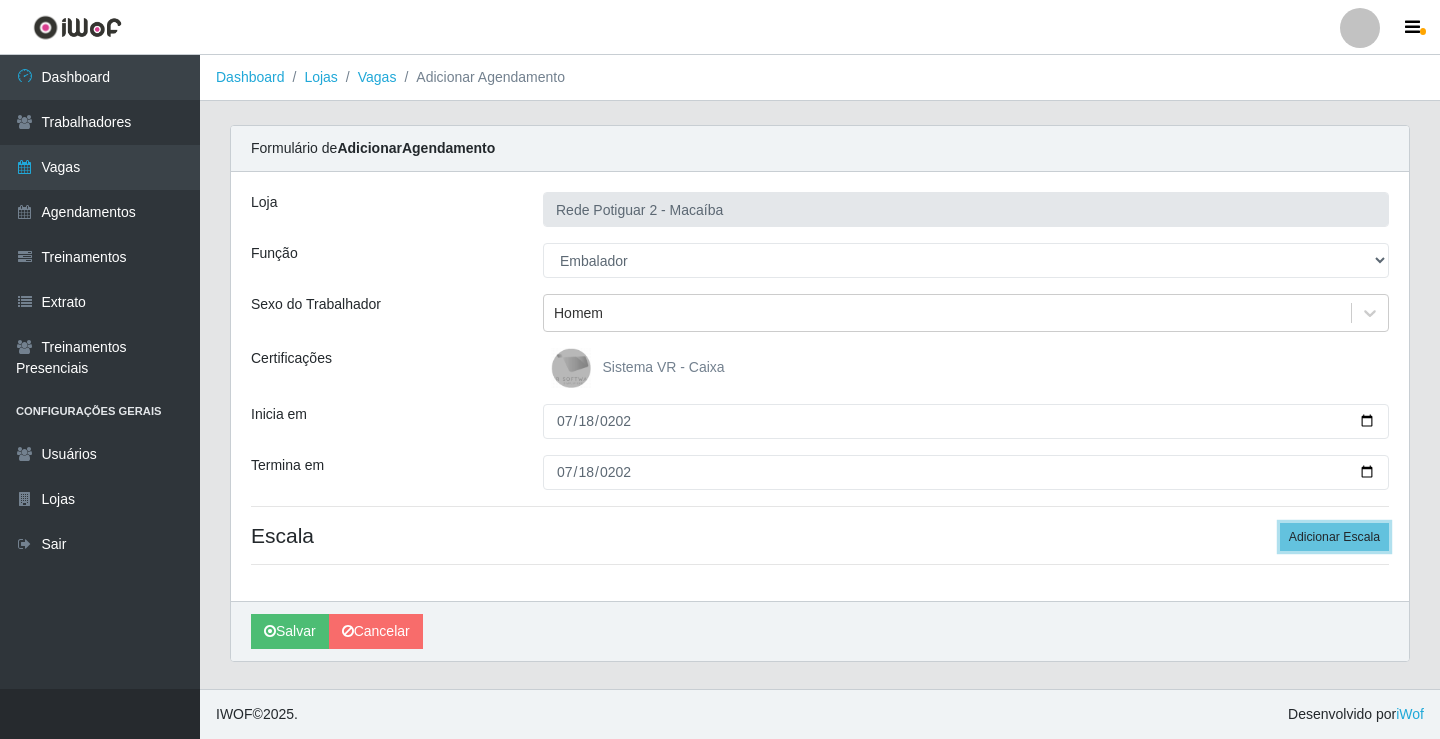 type 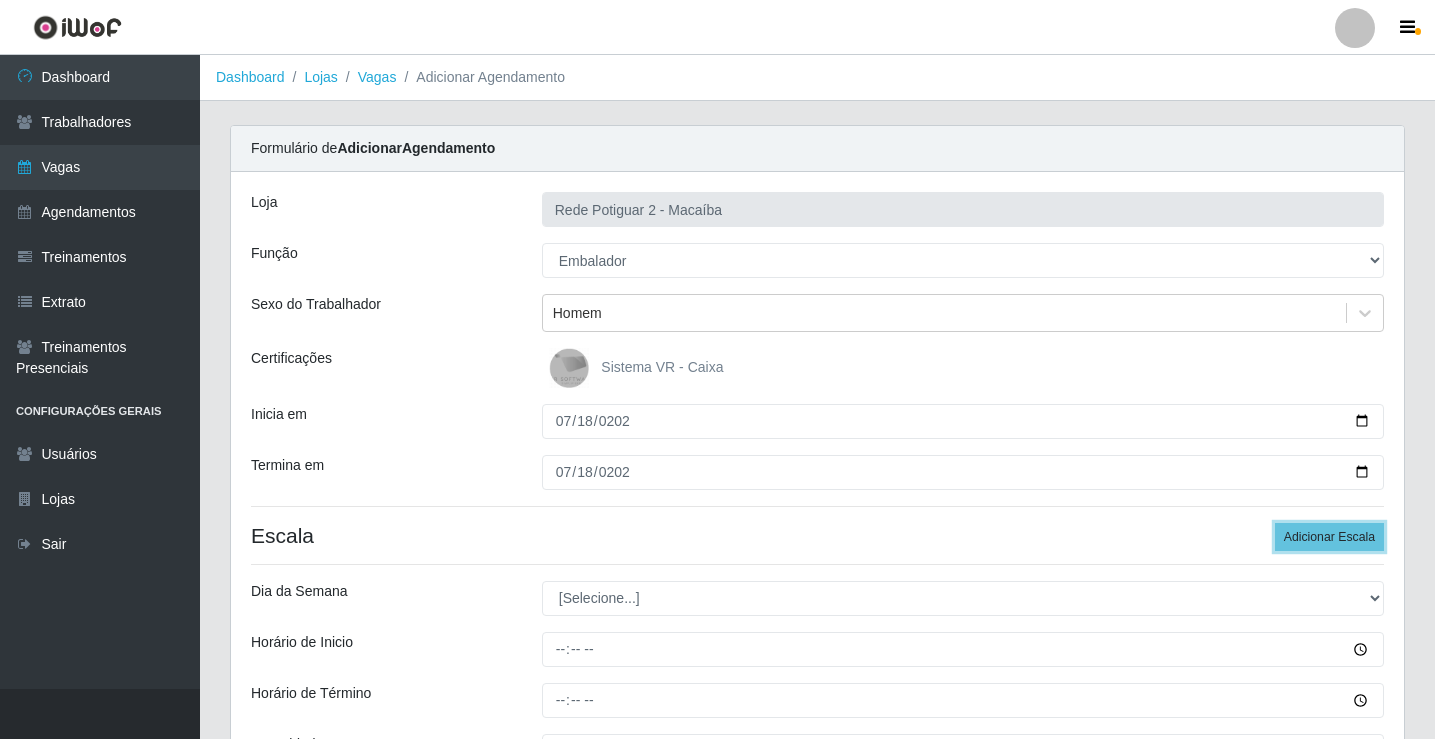 click on "Adicionar Escala" at bounding box center (1329, 537) 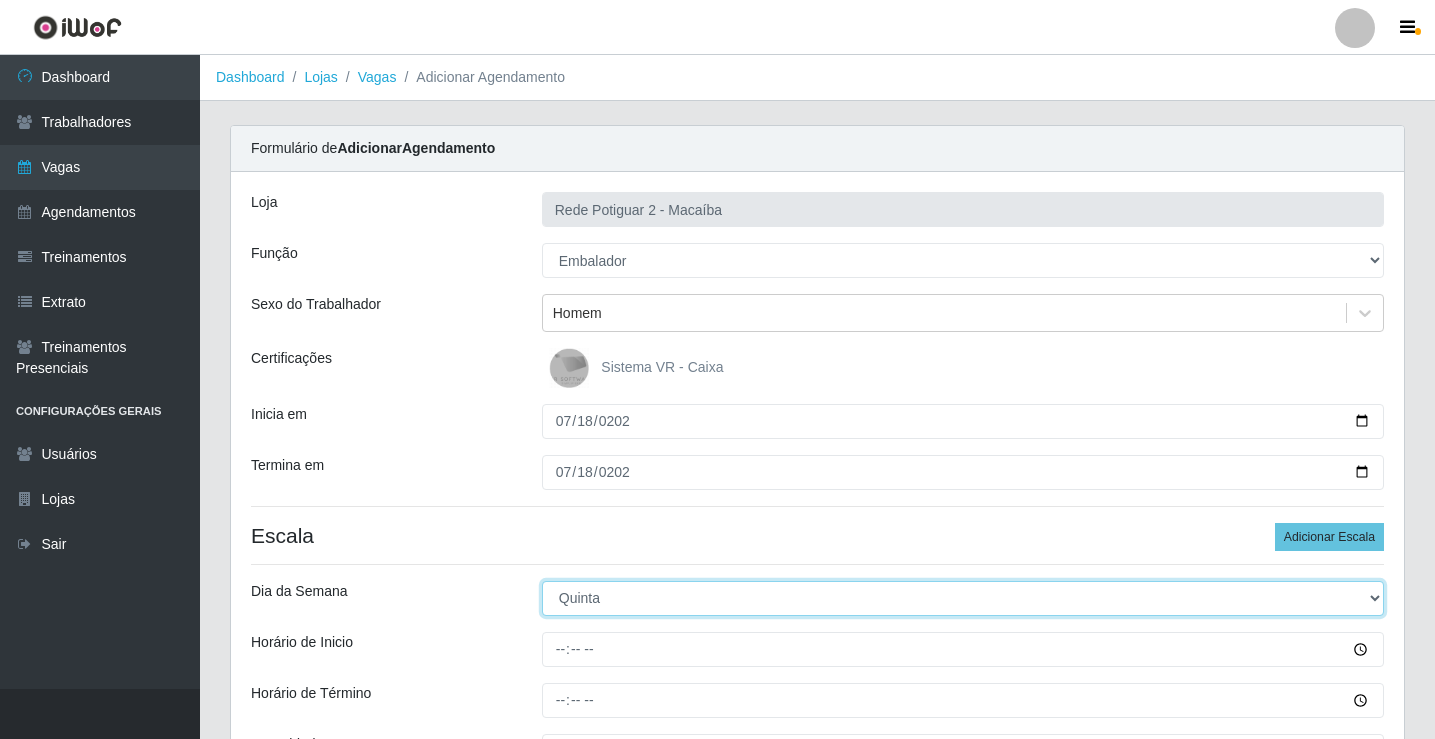 select on "5" 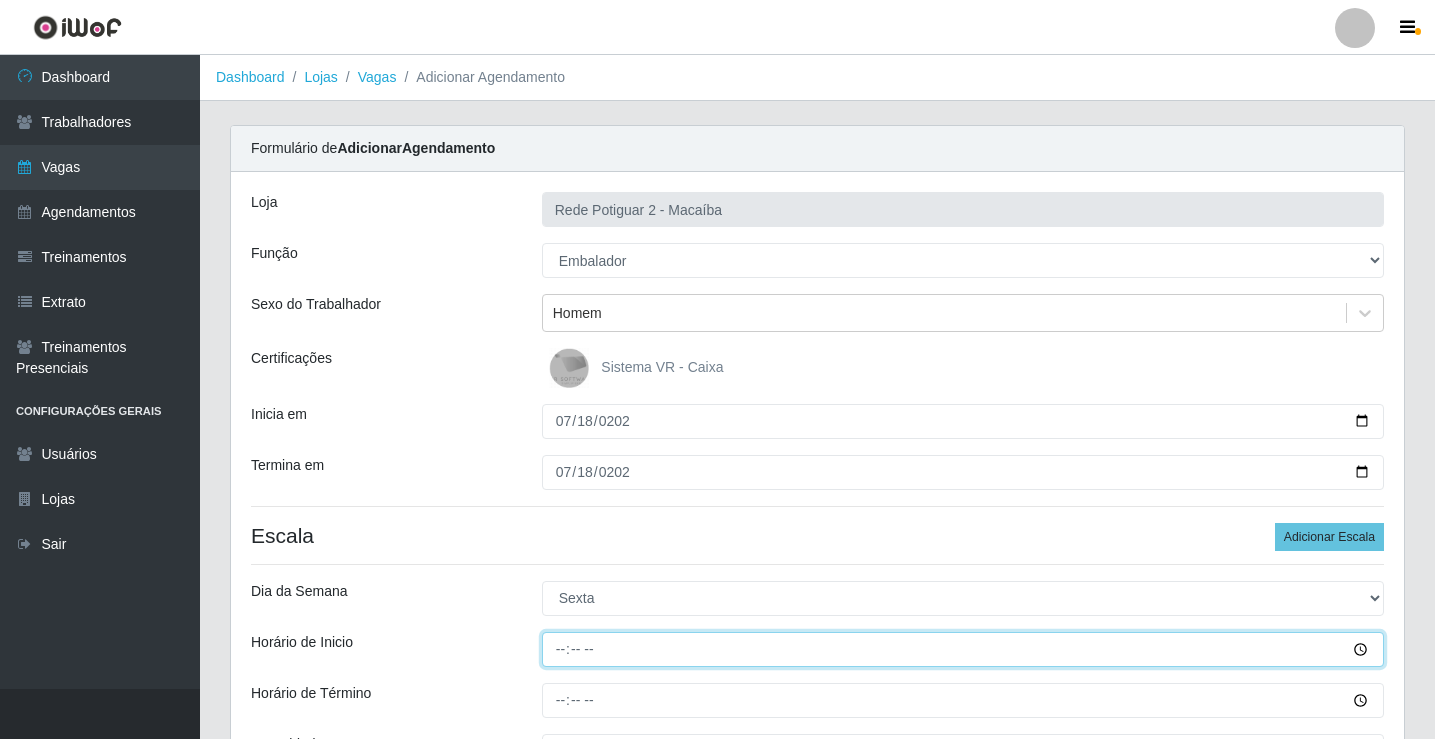 type on "08:00" 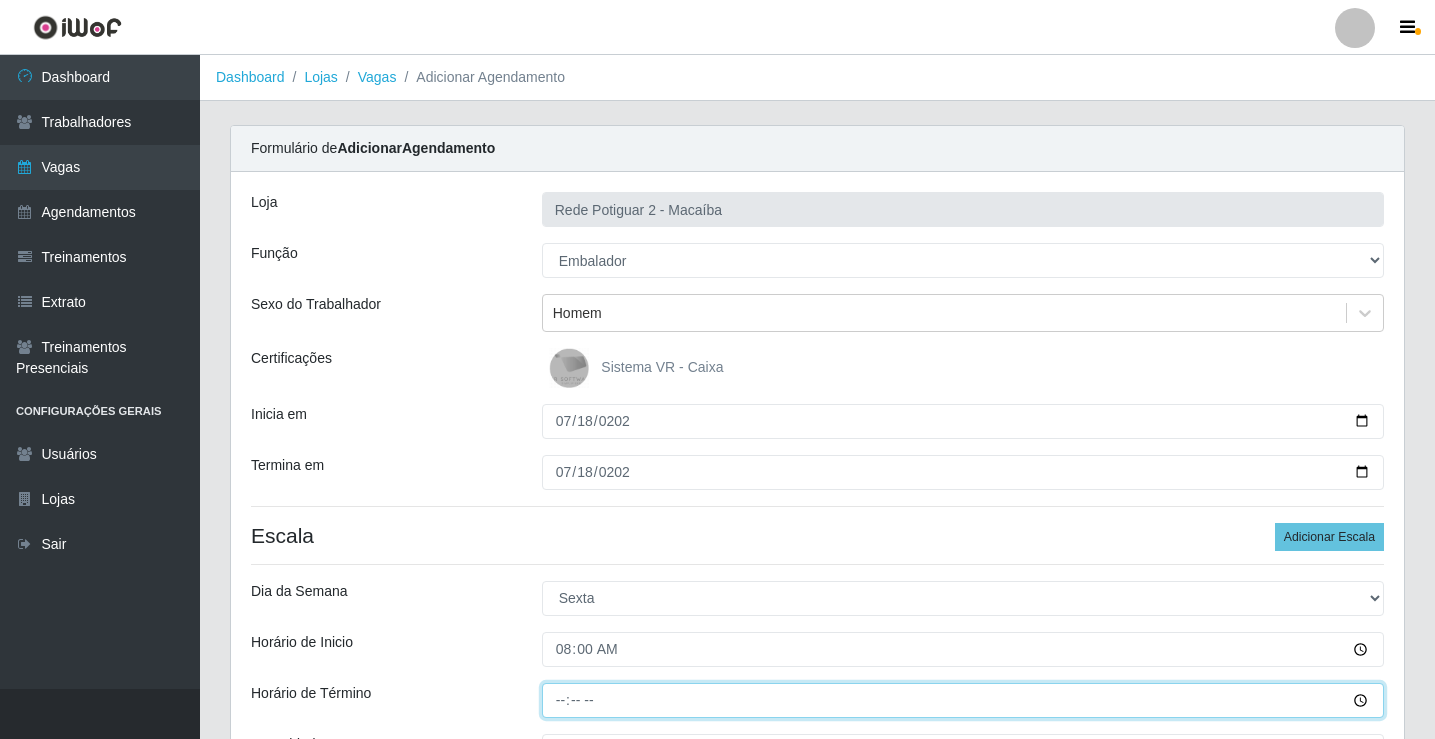type on "14:00" 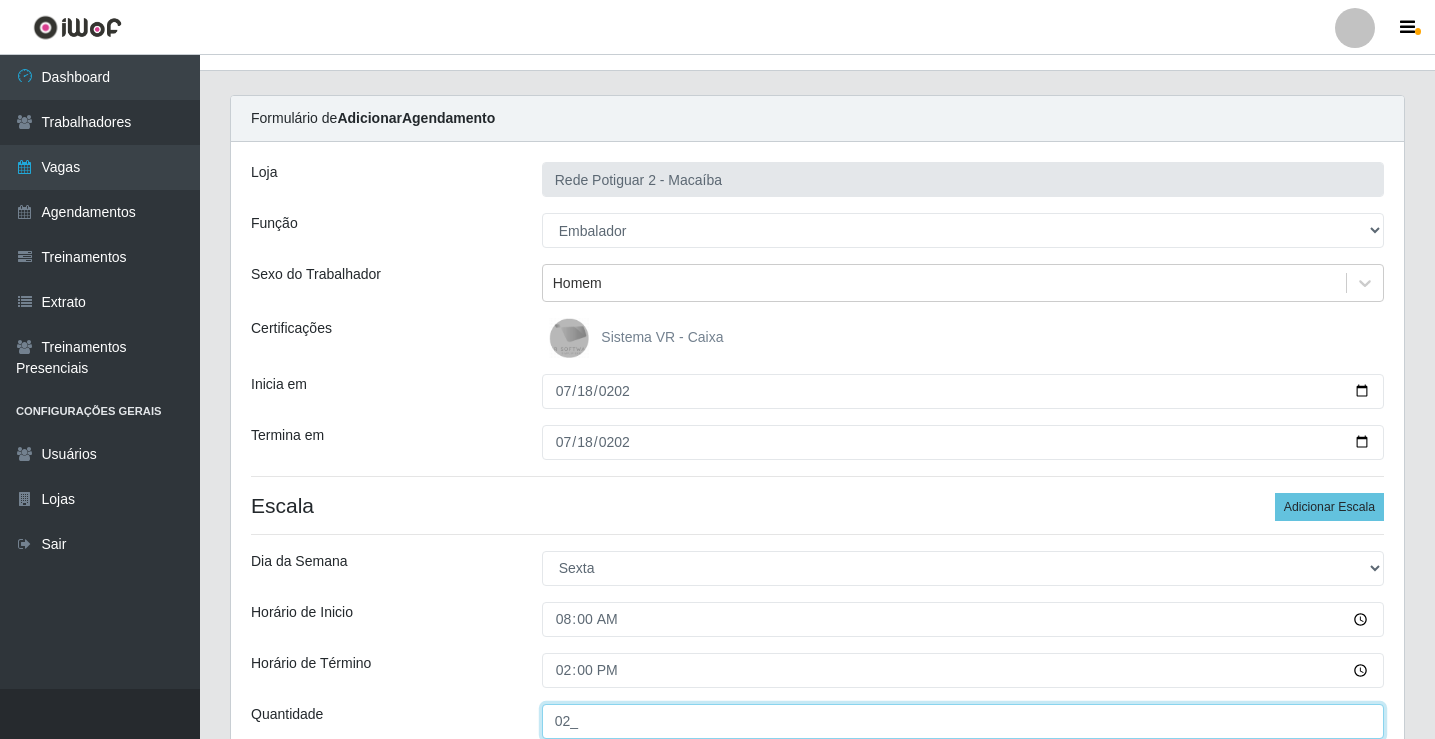 type on "02_" 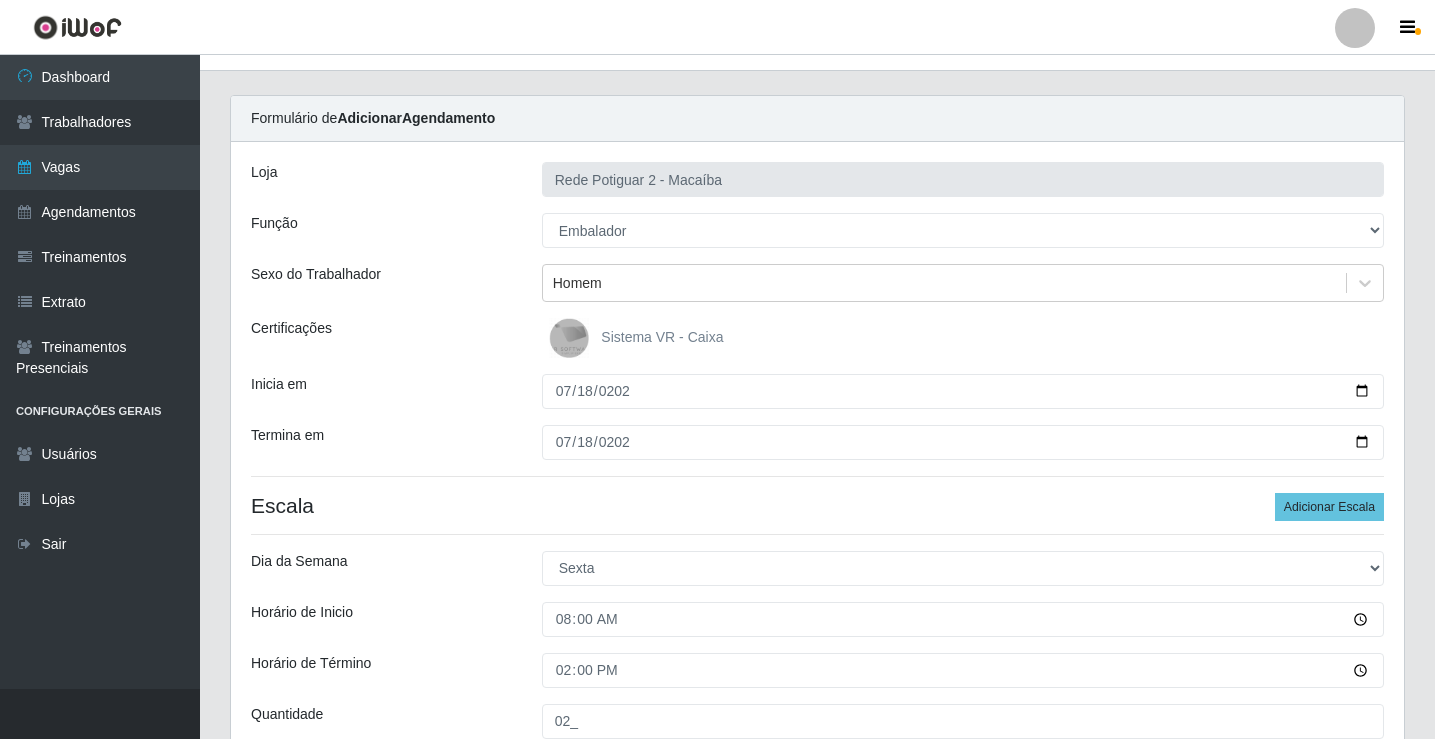 scroll, scrollTop: 439, scrollLeft: 0, axis: vertical 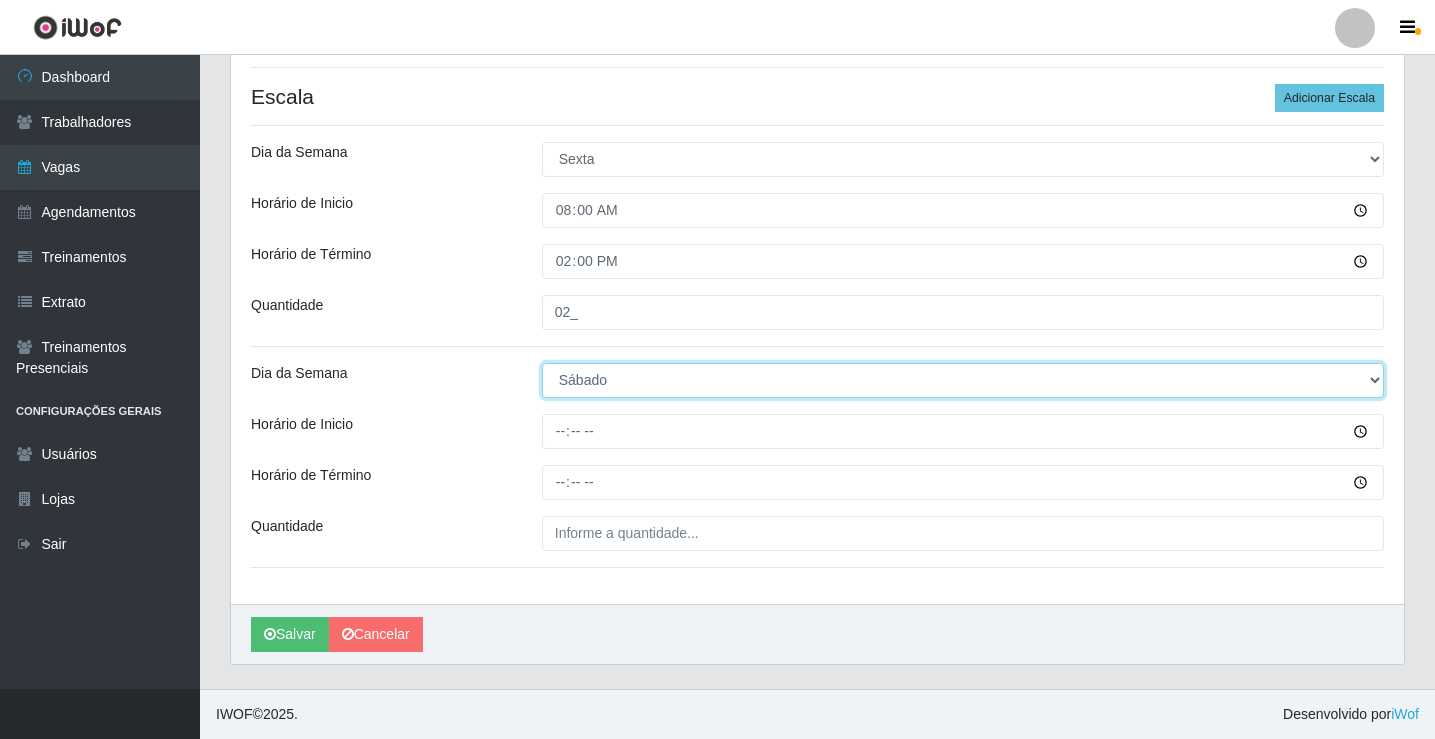 select on "5" 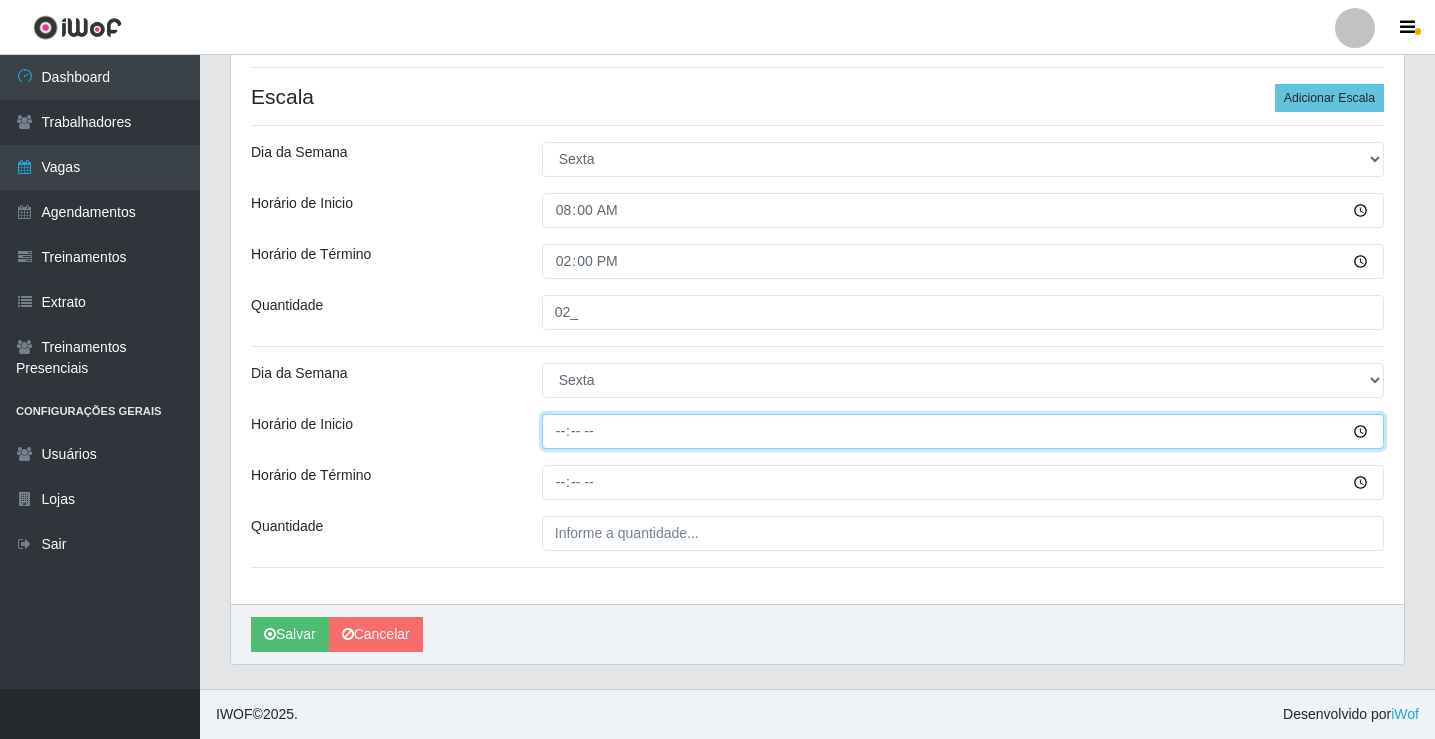 type on "14:00" 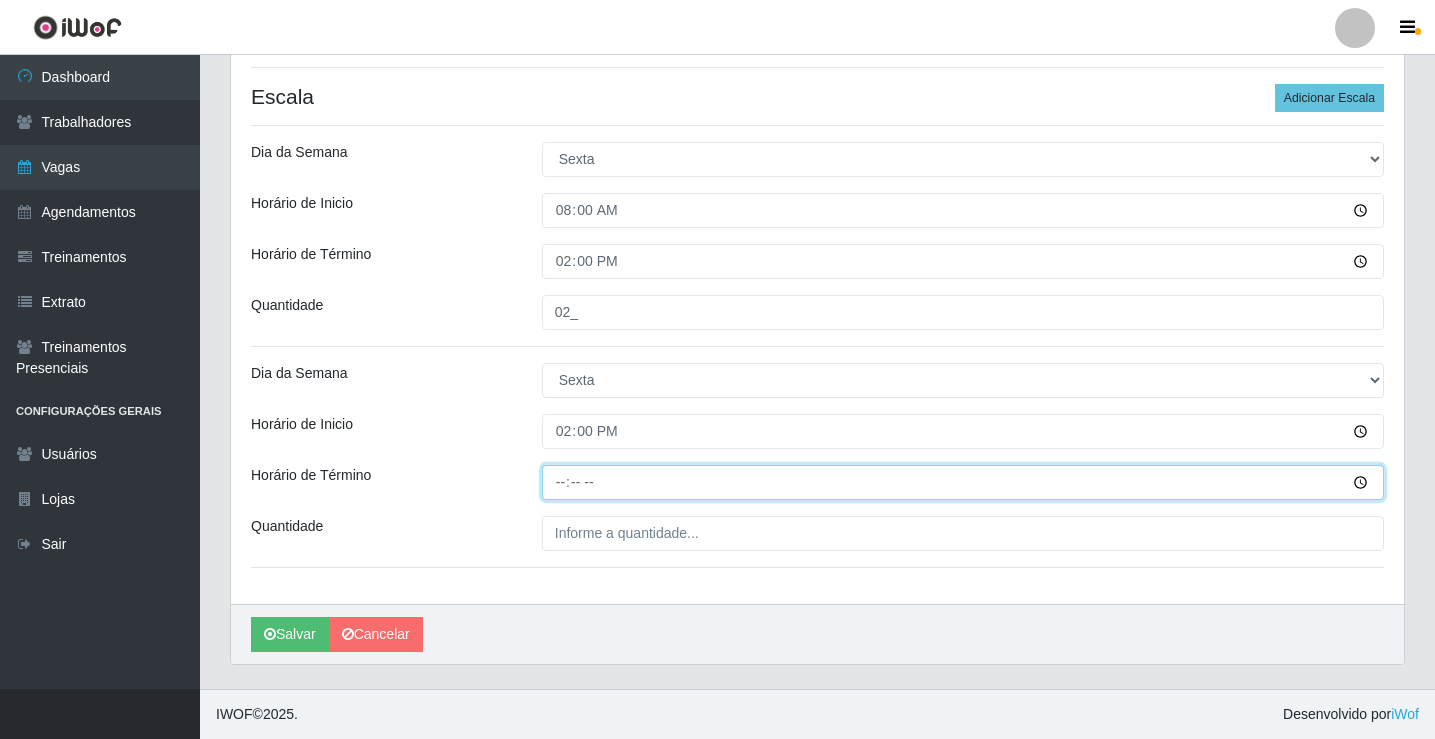 type on "20:00" 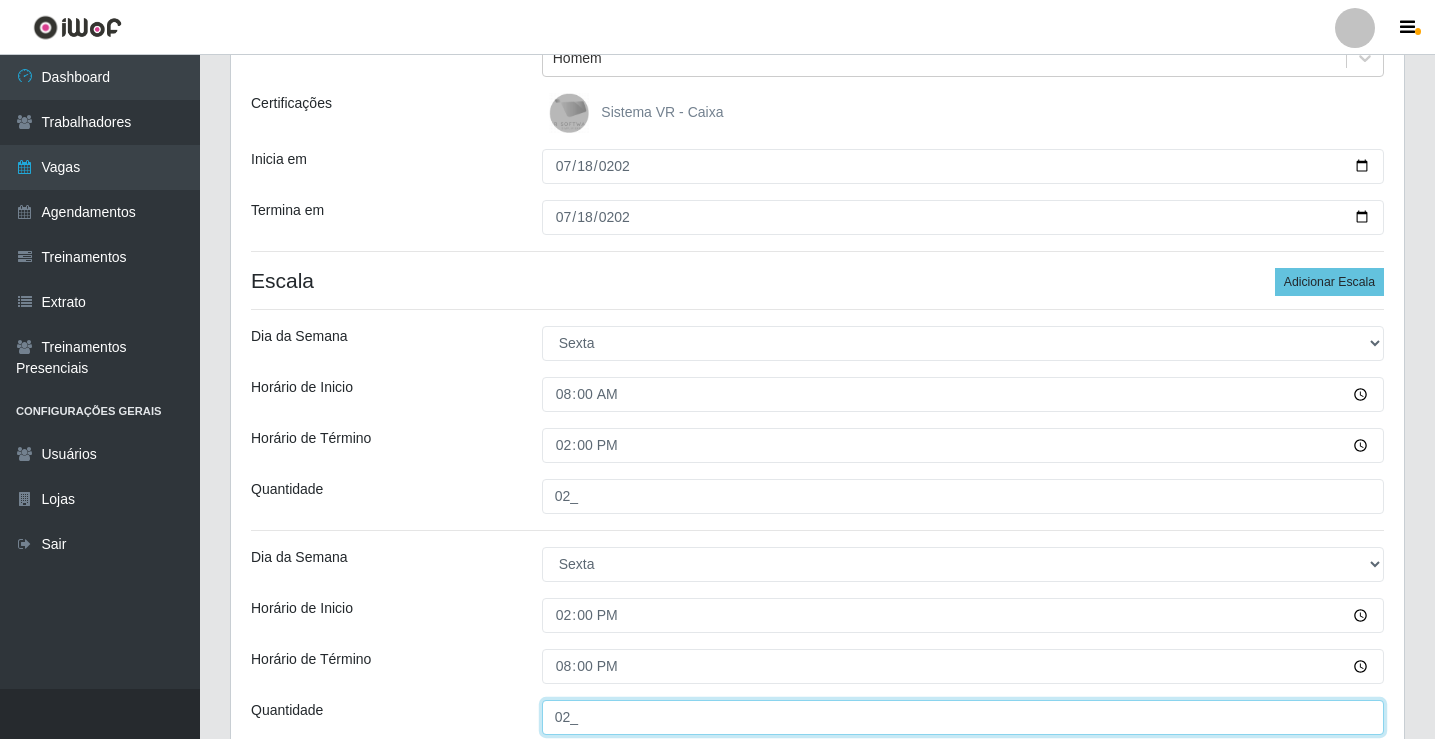scroll, scrollTop: 439, scrollLeft: 0, axis: vertical 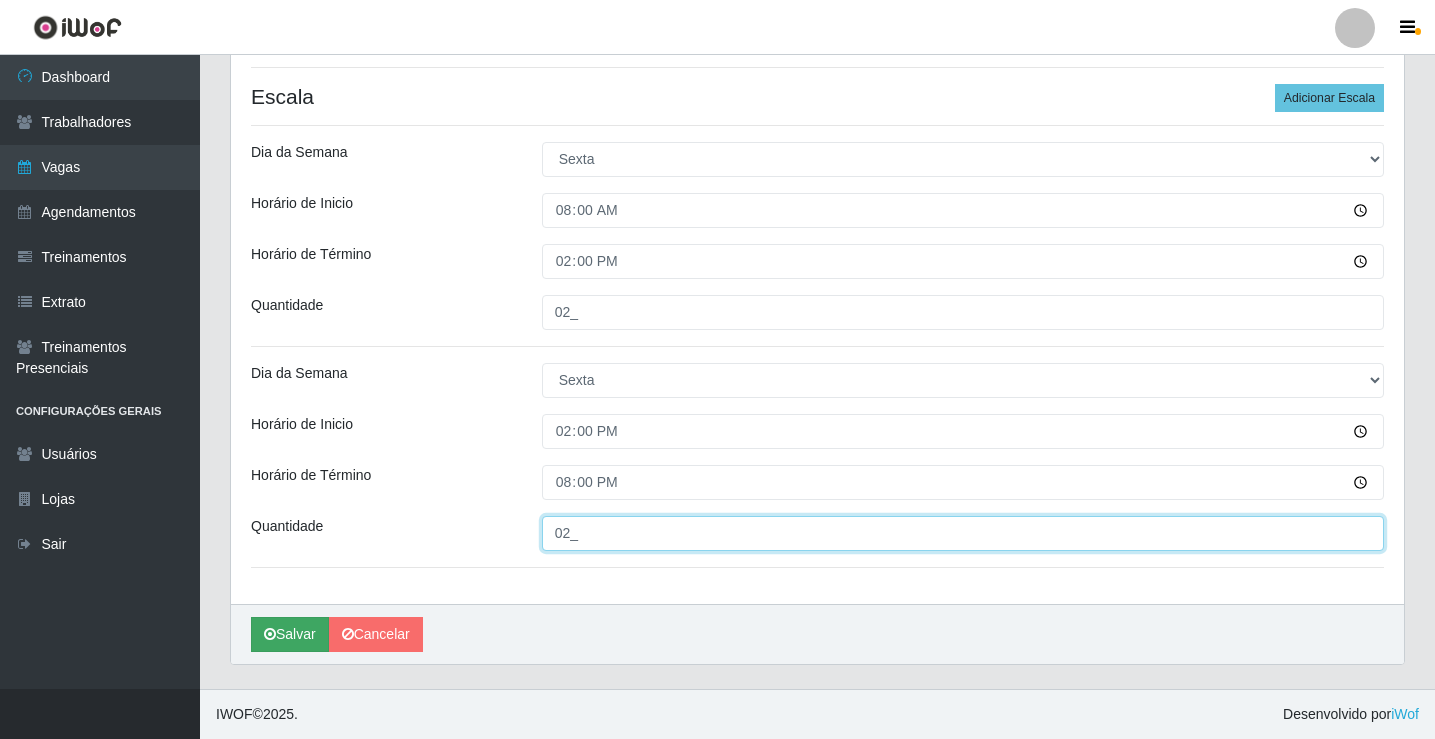 type on "02_" 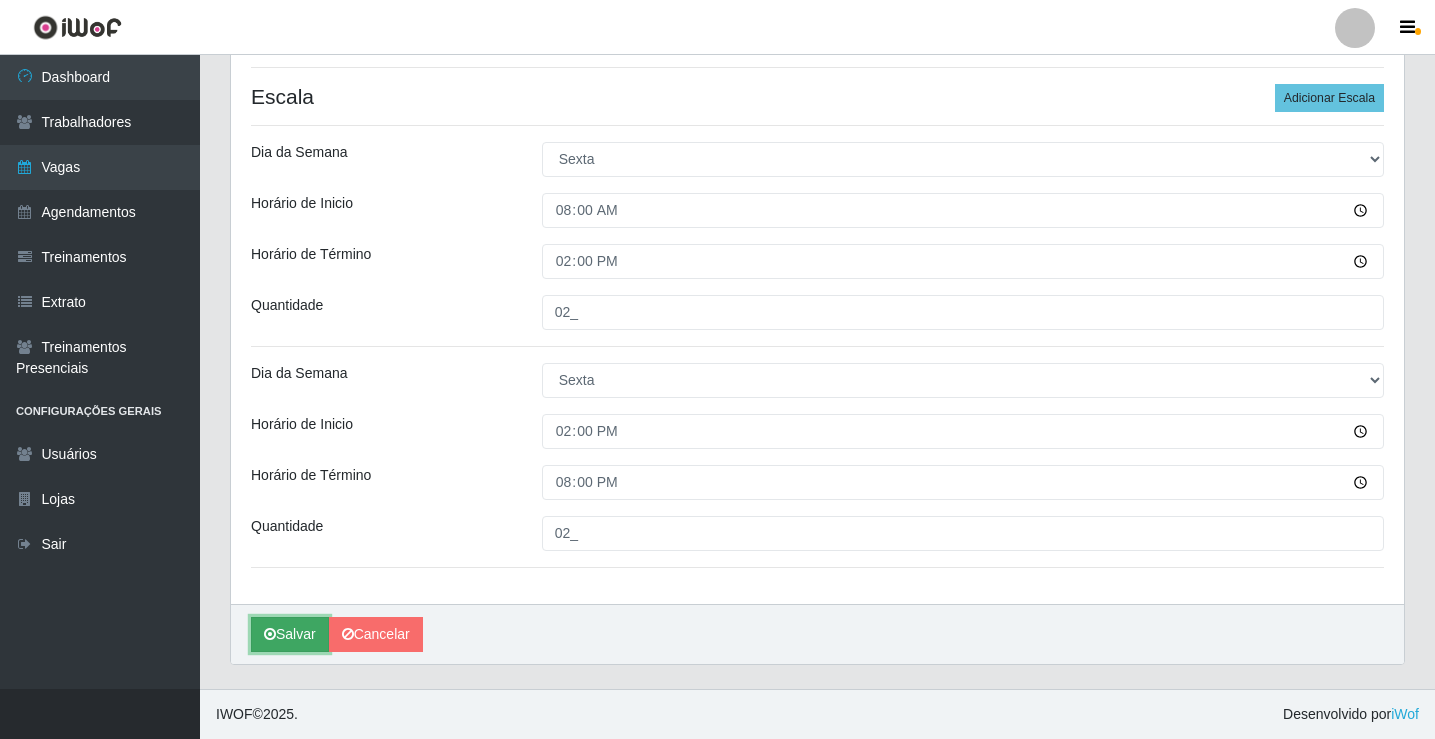 click on "Salvar" at bounding box center [290, 634] 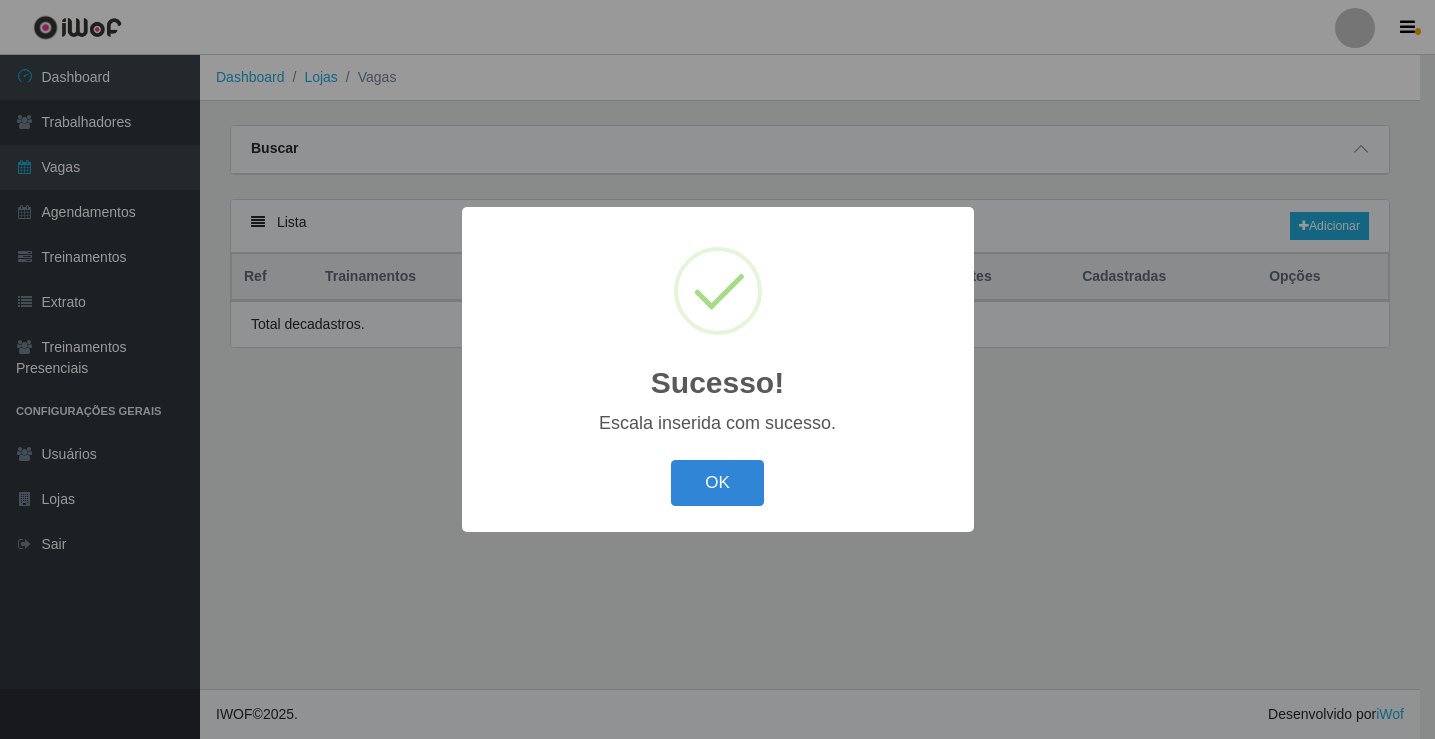 scroll, scrollTop: 0, scrollLeft: 0, axis: both 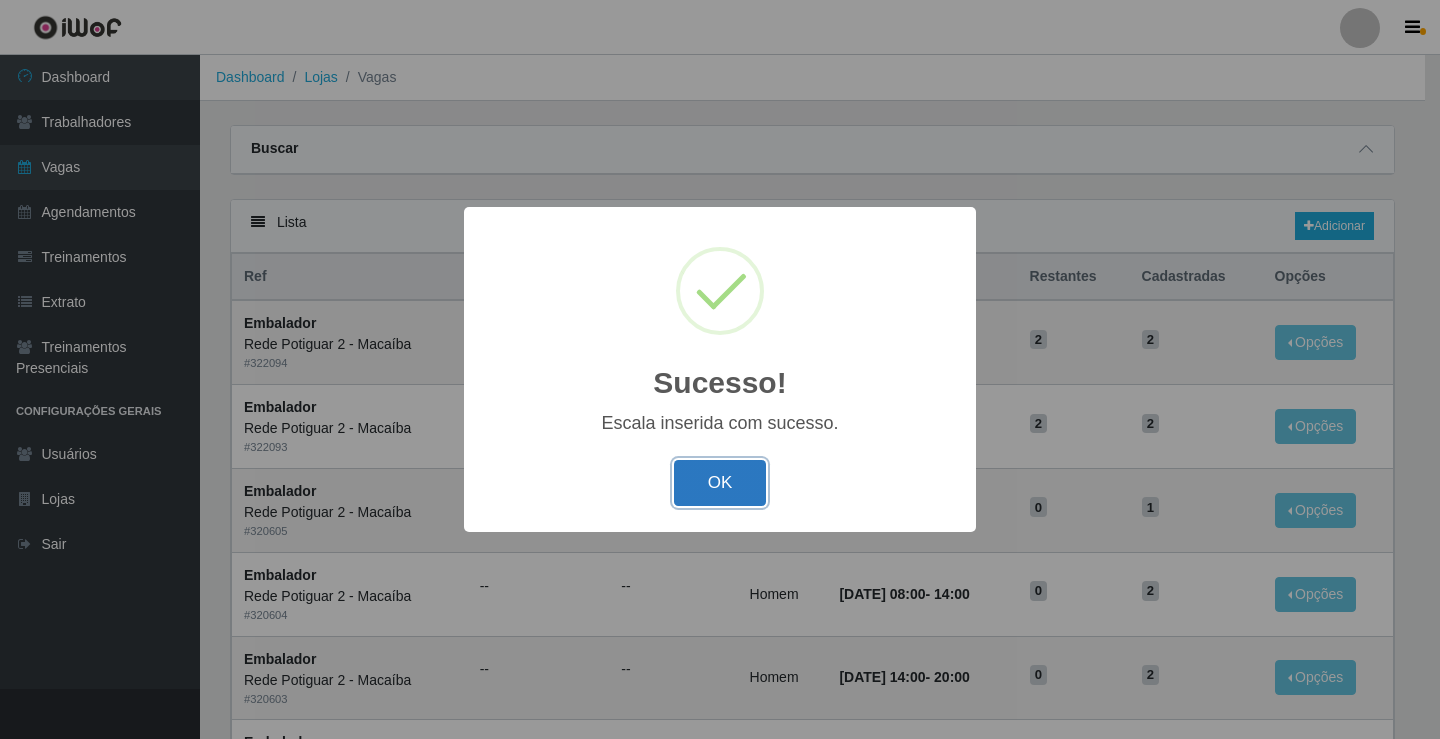 click on "OK" at bounding box center (720, 483) 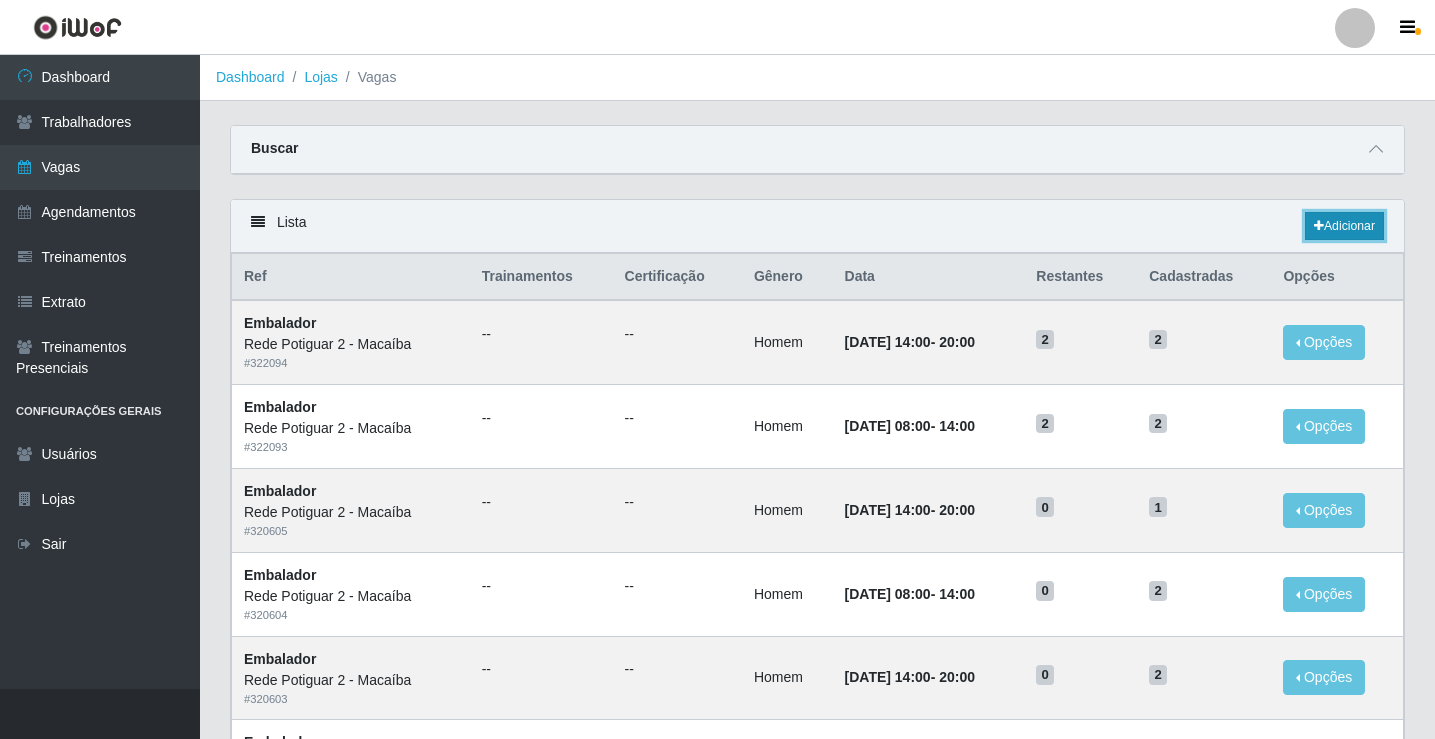 click on "Adicionar" at bounding box center [1344, 226] 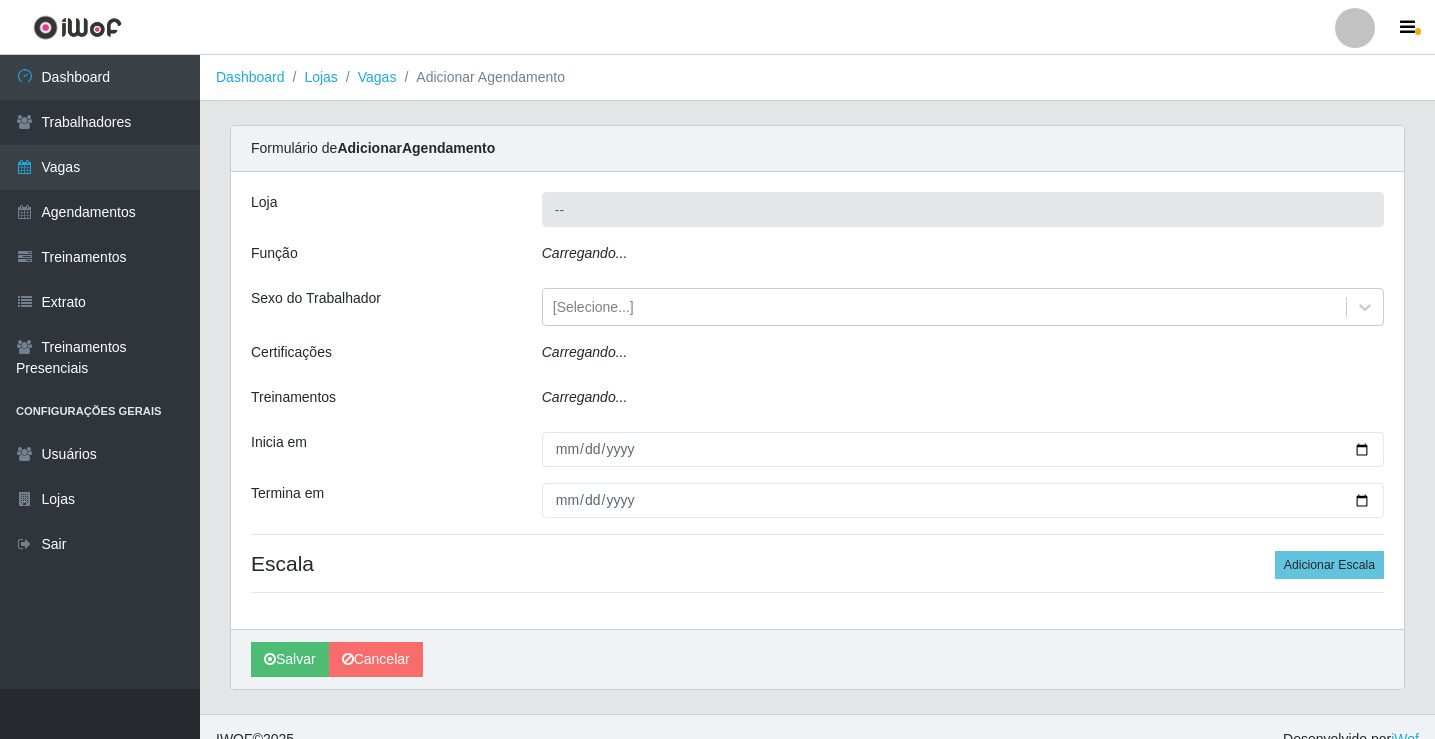 type on "Rede Potiguar 2 - Macaíba" 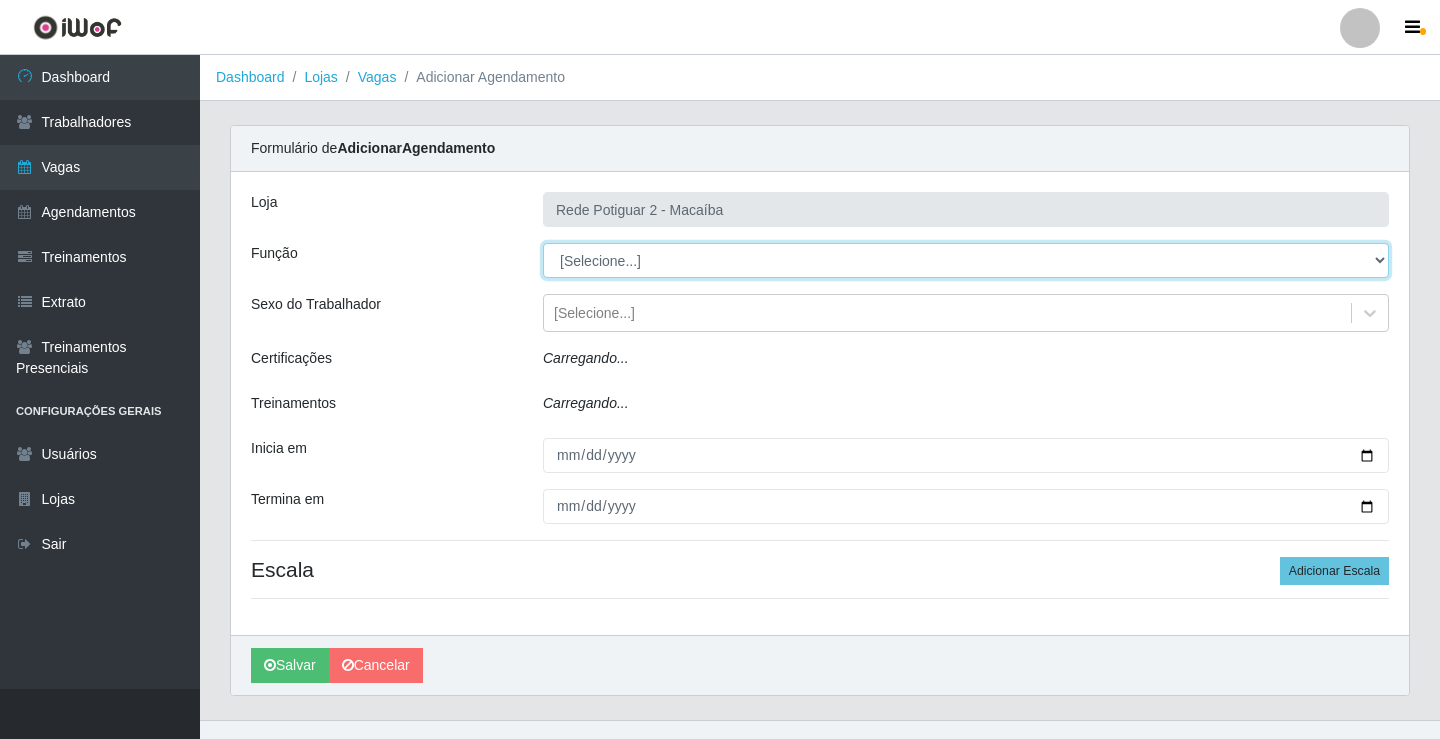 click on "[Selecione...] ASG ASG + ASG ++ Auxiliar de Estoque Balconista Embalador Repositor  Repositor + Repositor ++" at bounding box center (966, 260) 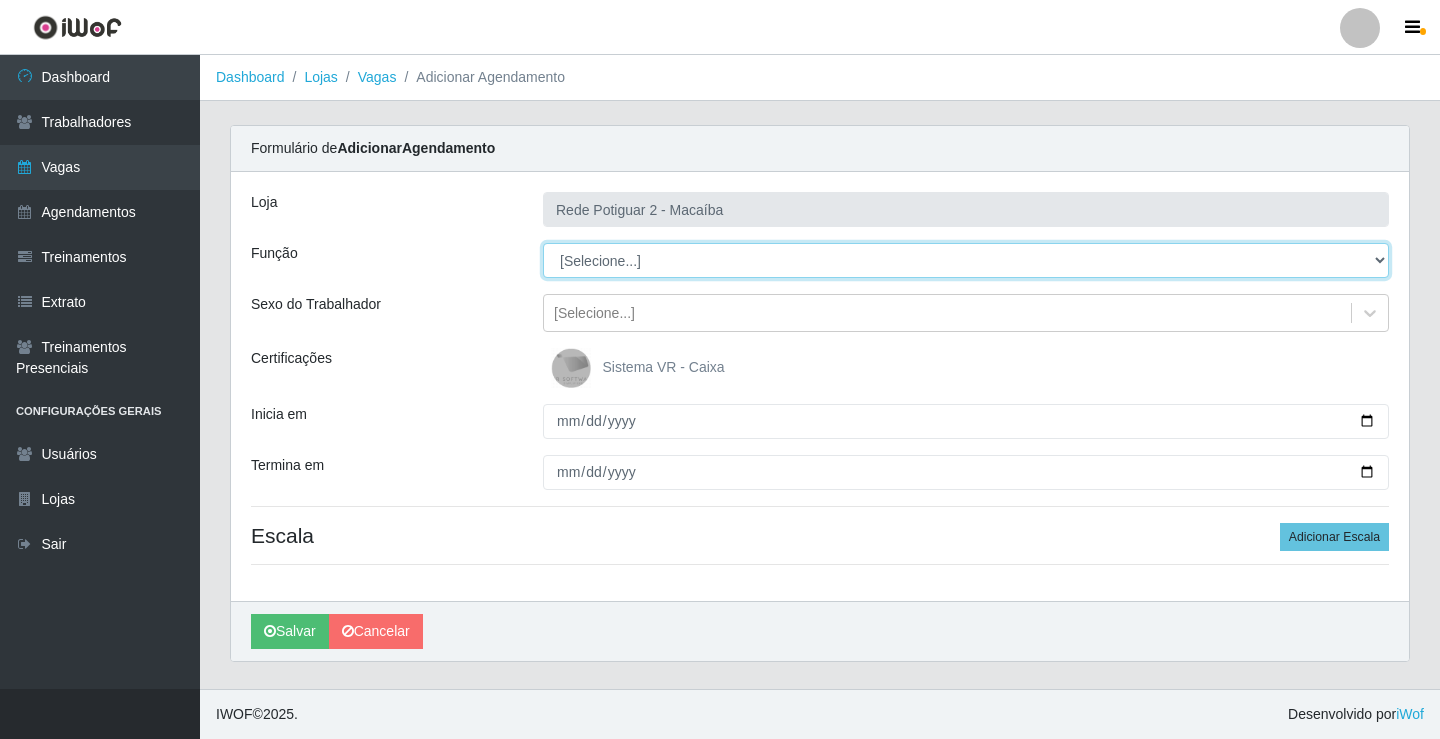 select on "1" 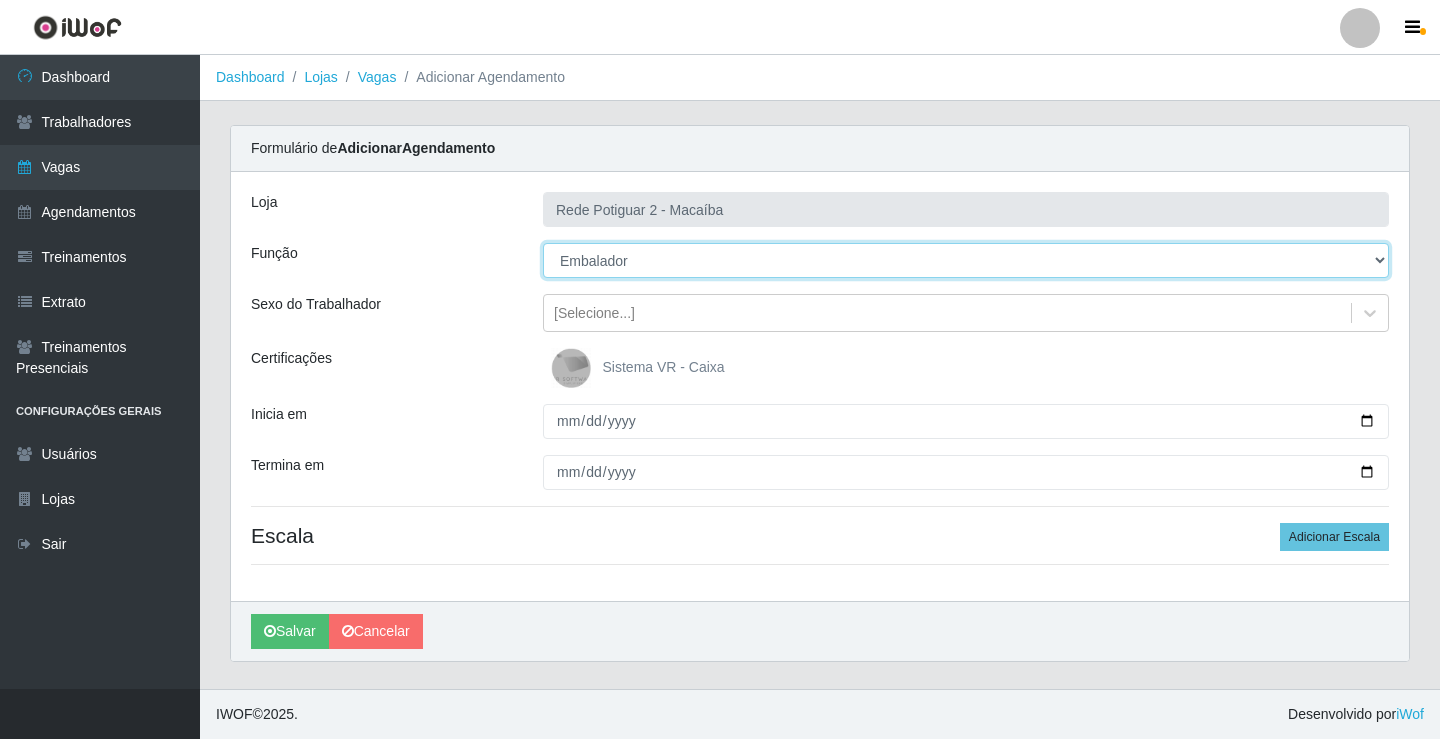 click on "[Selecione...] ASG ASG + ASG ++ Auxiliar de Estoque Balconista Embalador Repositor  Repositor + Repositor ++" at bounding box center [966, 260] 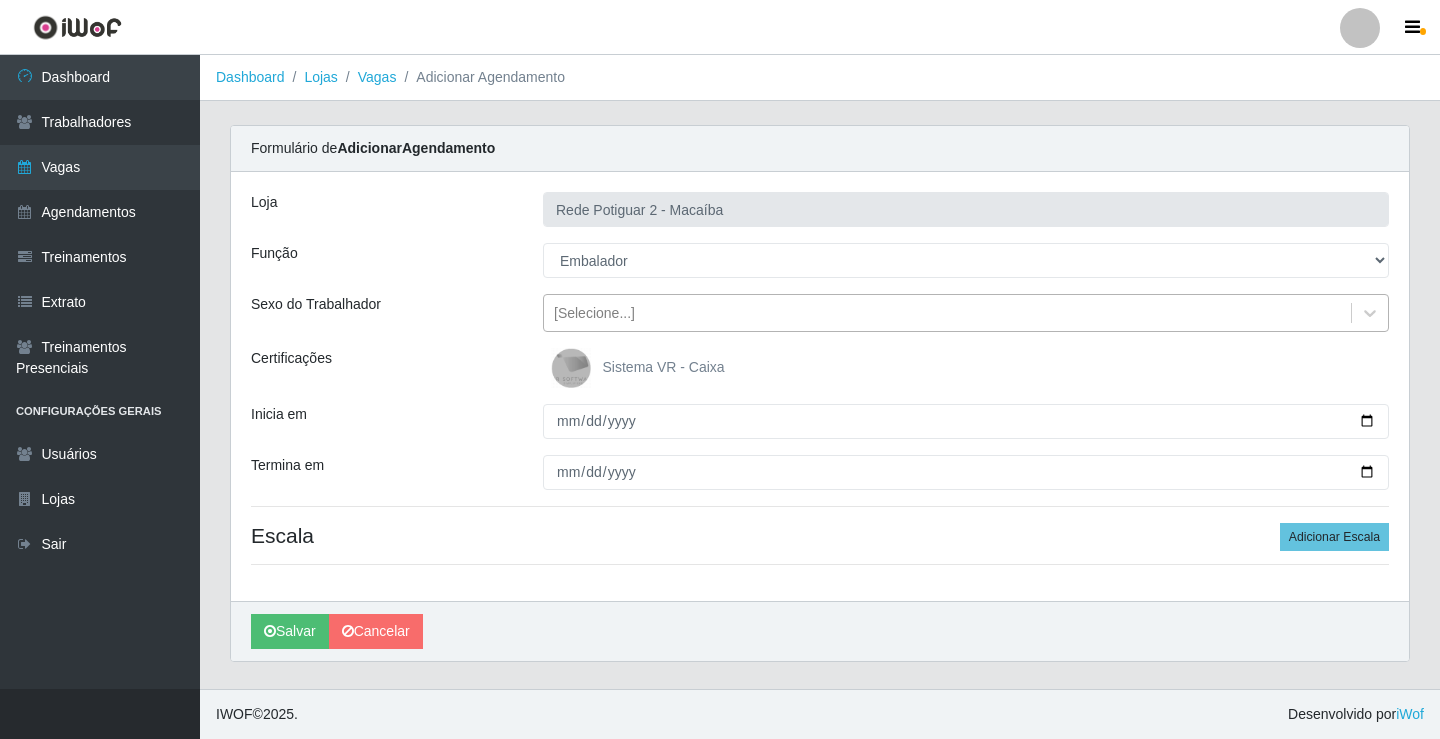 click on "[Selecione...]" at bounding box center [947, 313] 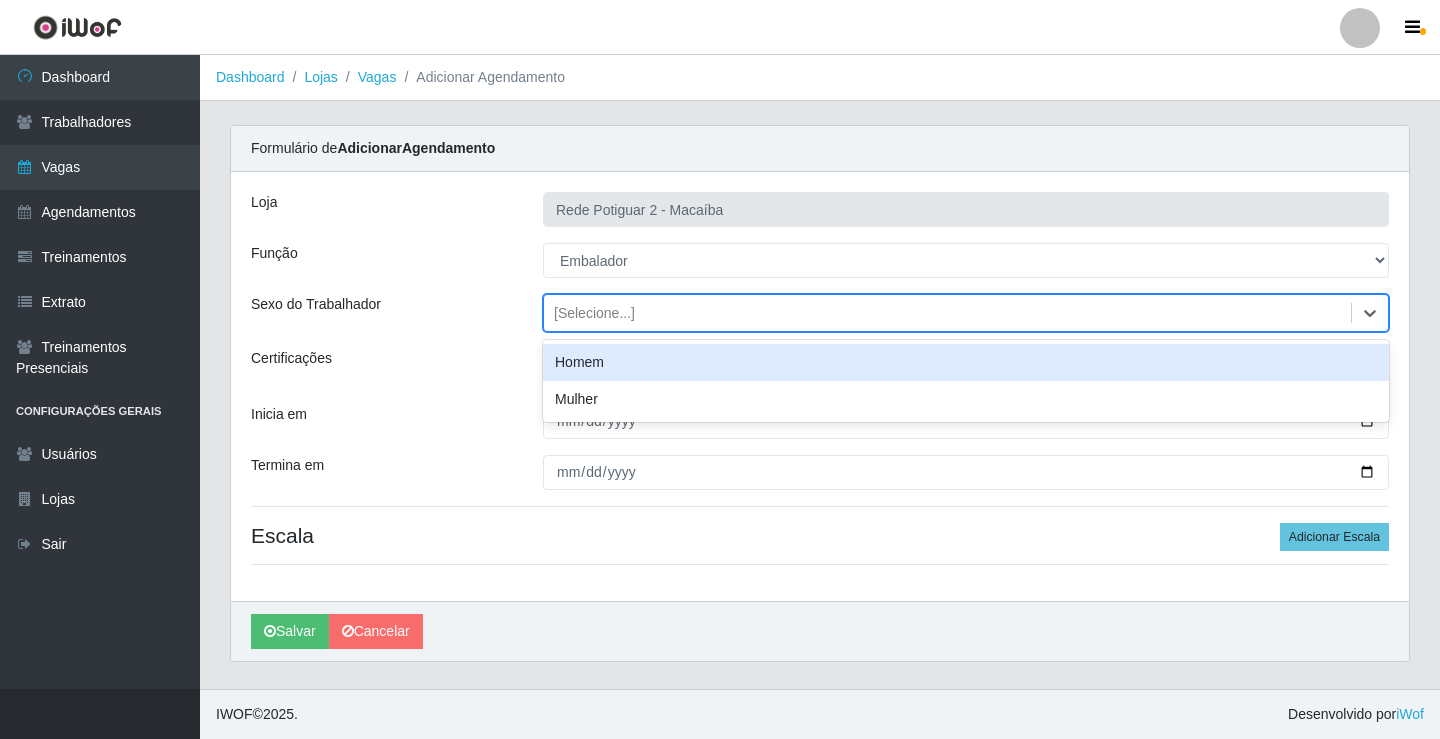 click on "Homem" at bounding box center [966, 362] 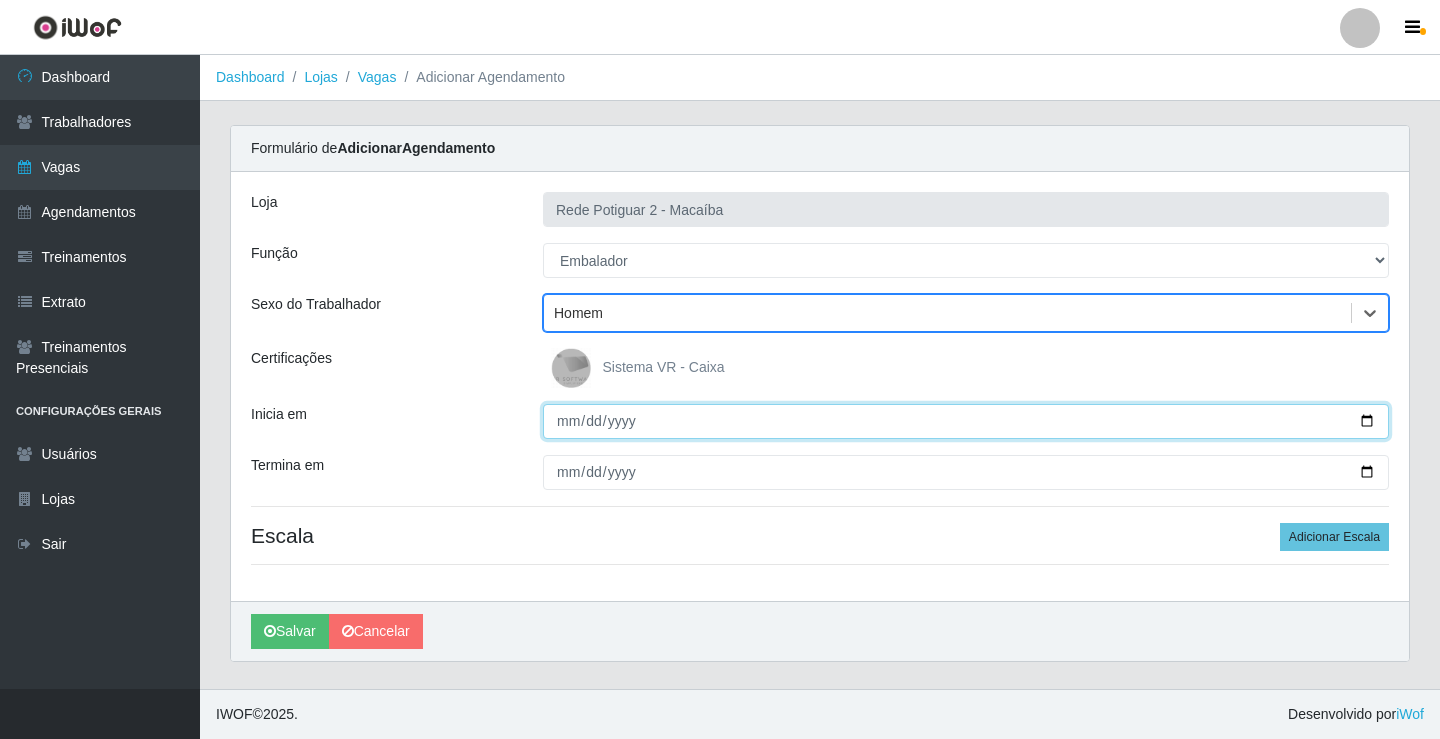 click on "Inicia em" at bounding box center (966, 421) 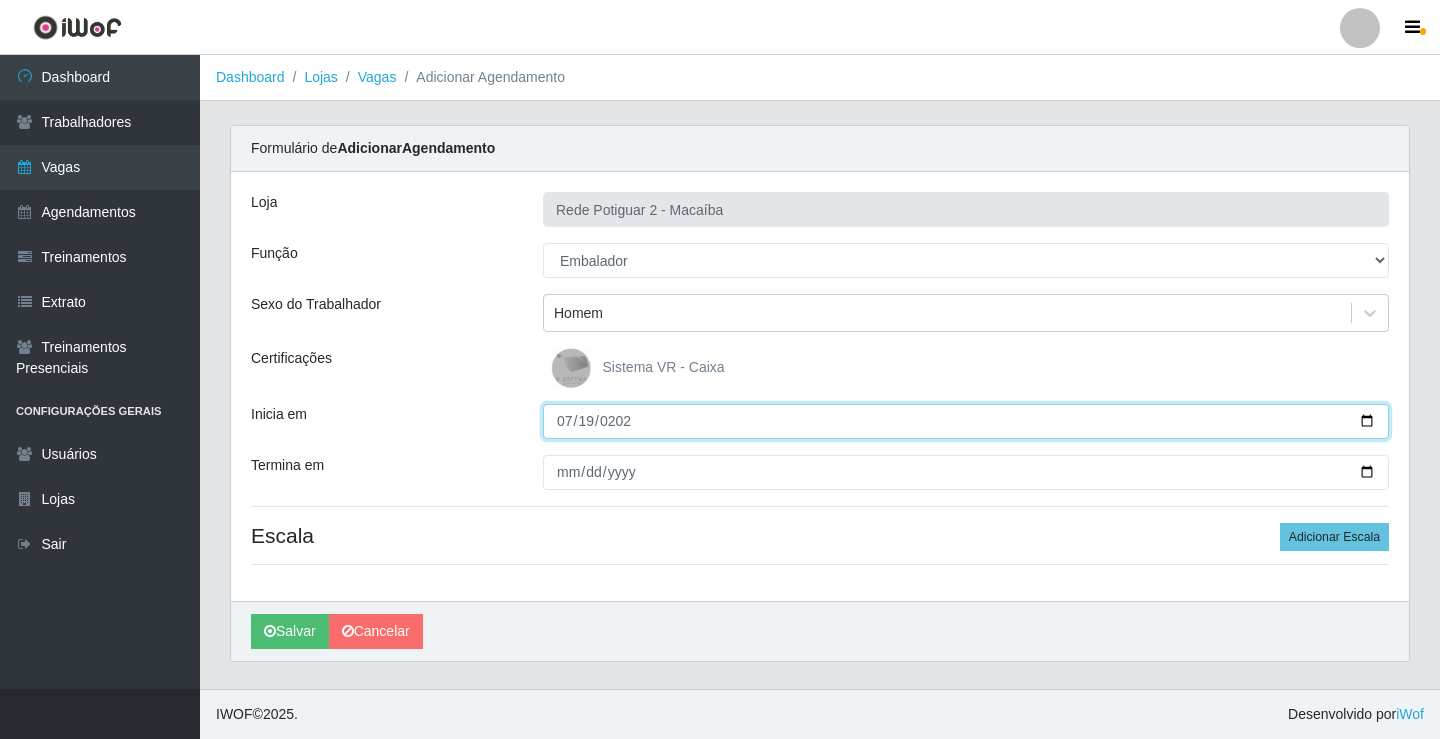 type on "[DATE]" 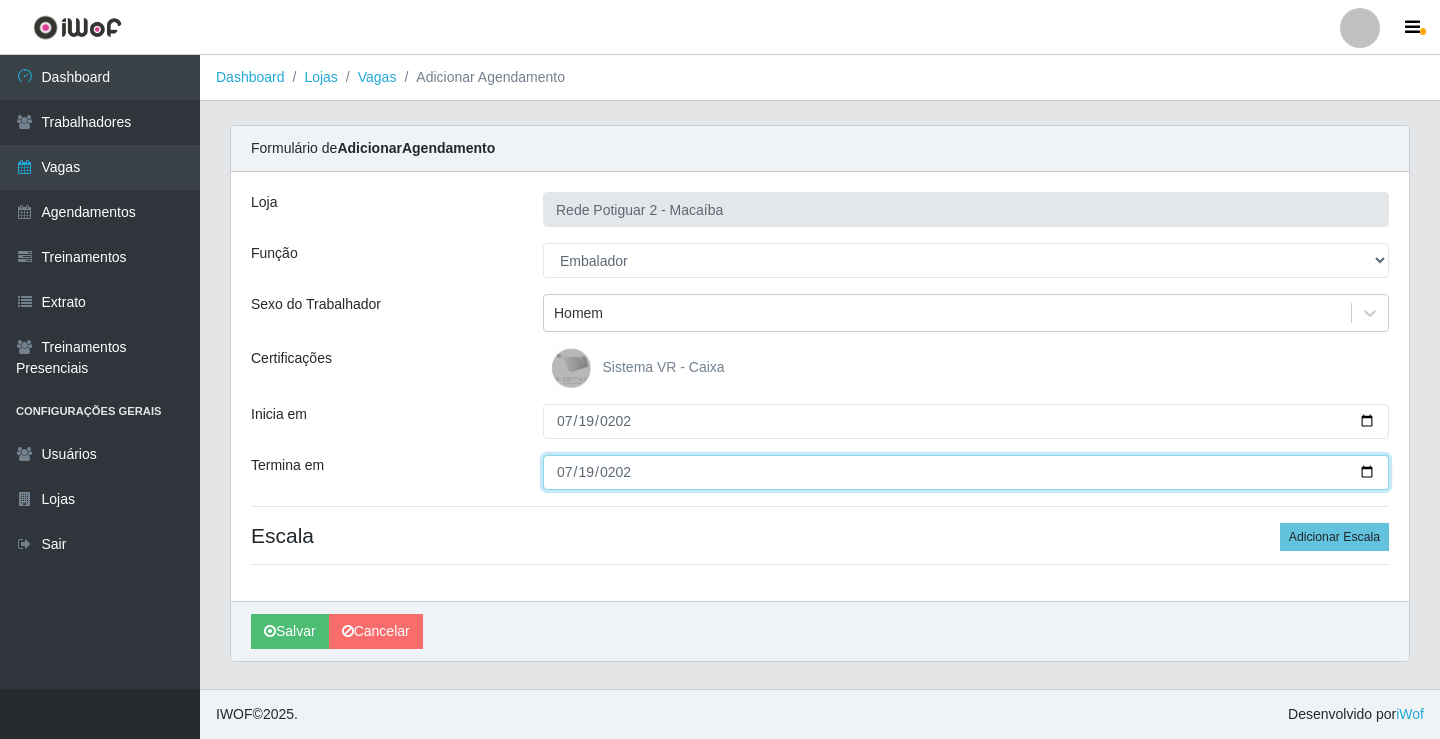 type on "[DATE]" 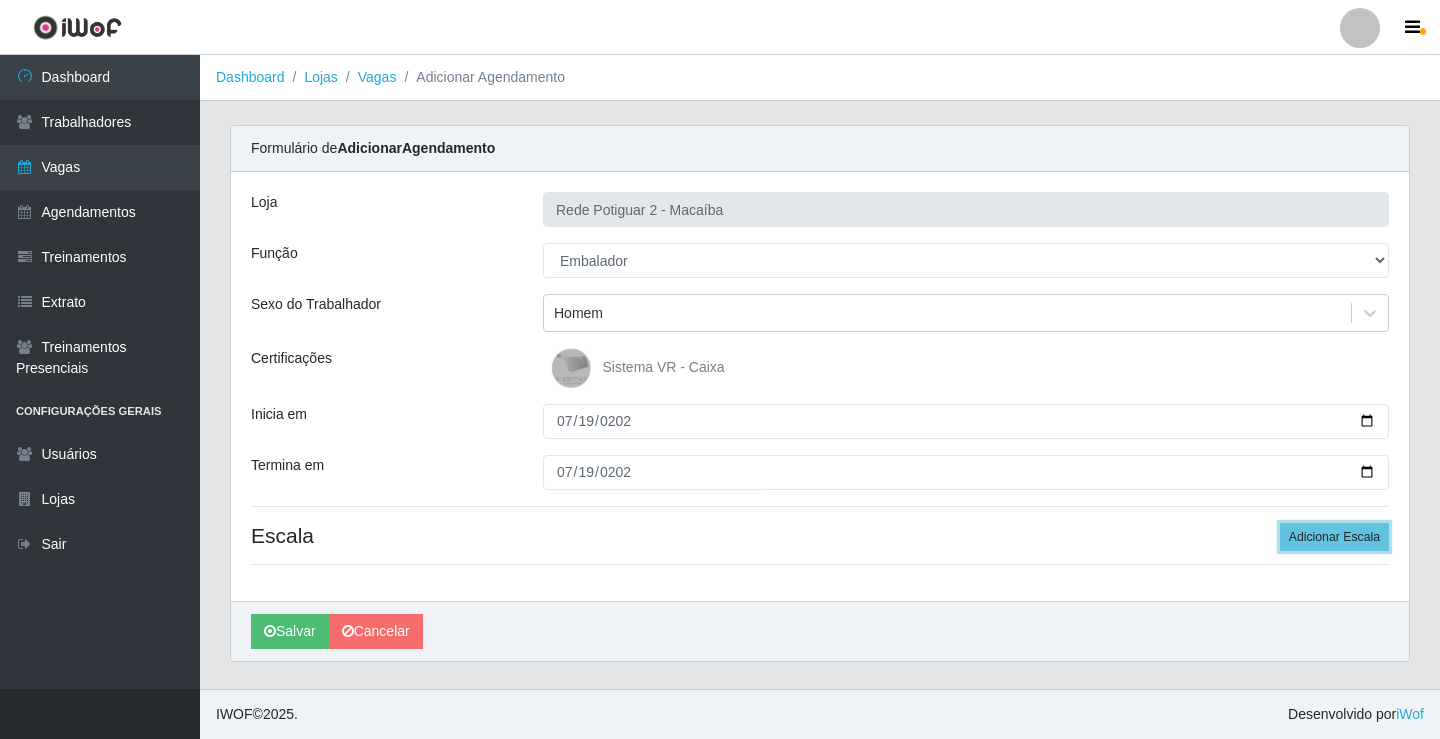 type 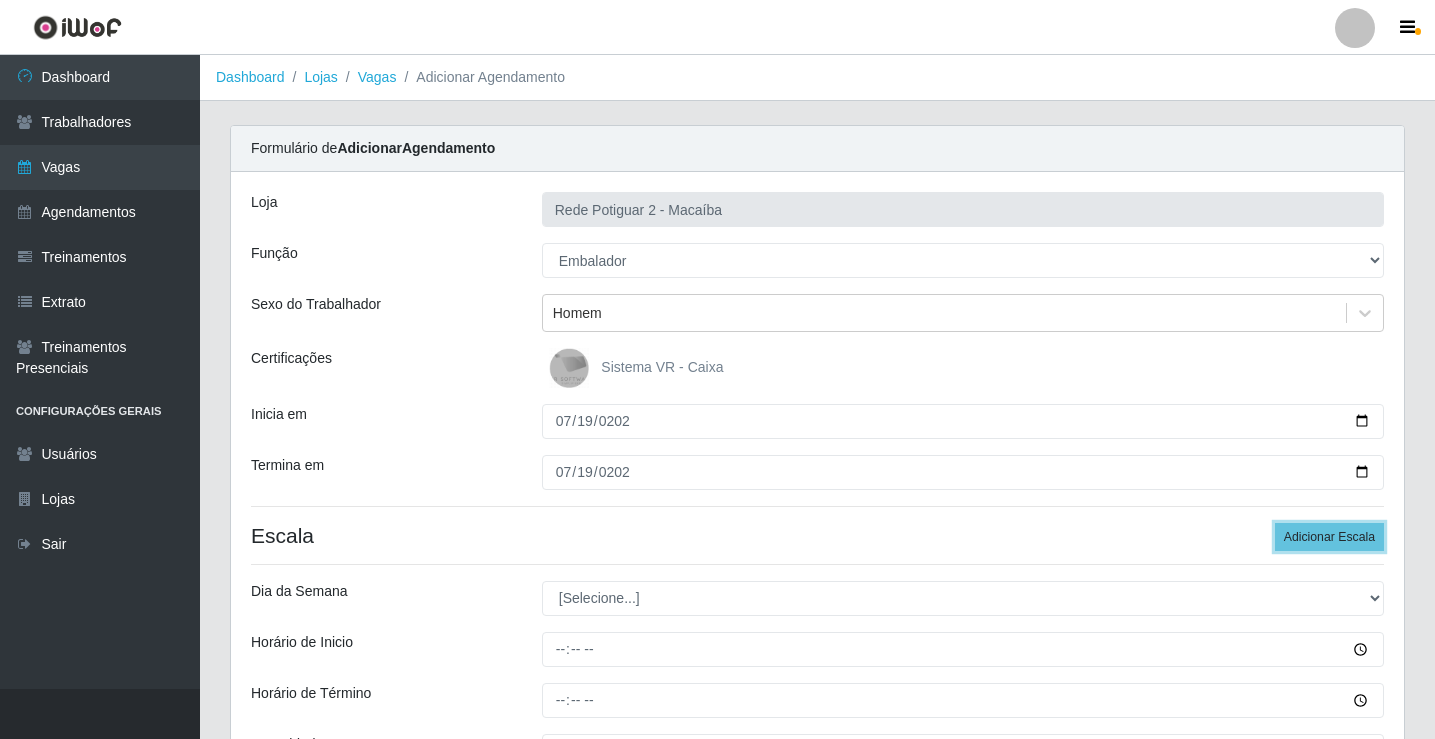 click on "Adicionar Escala" at bounding box center [1329, 537] 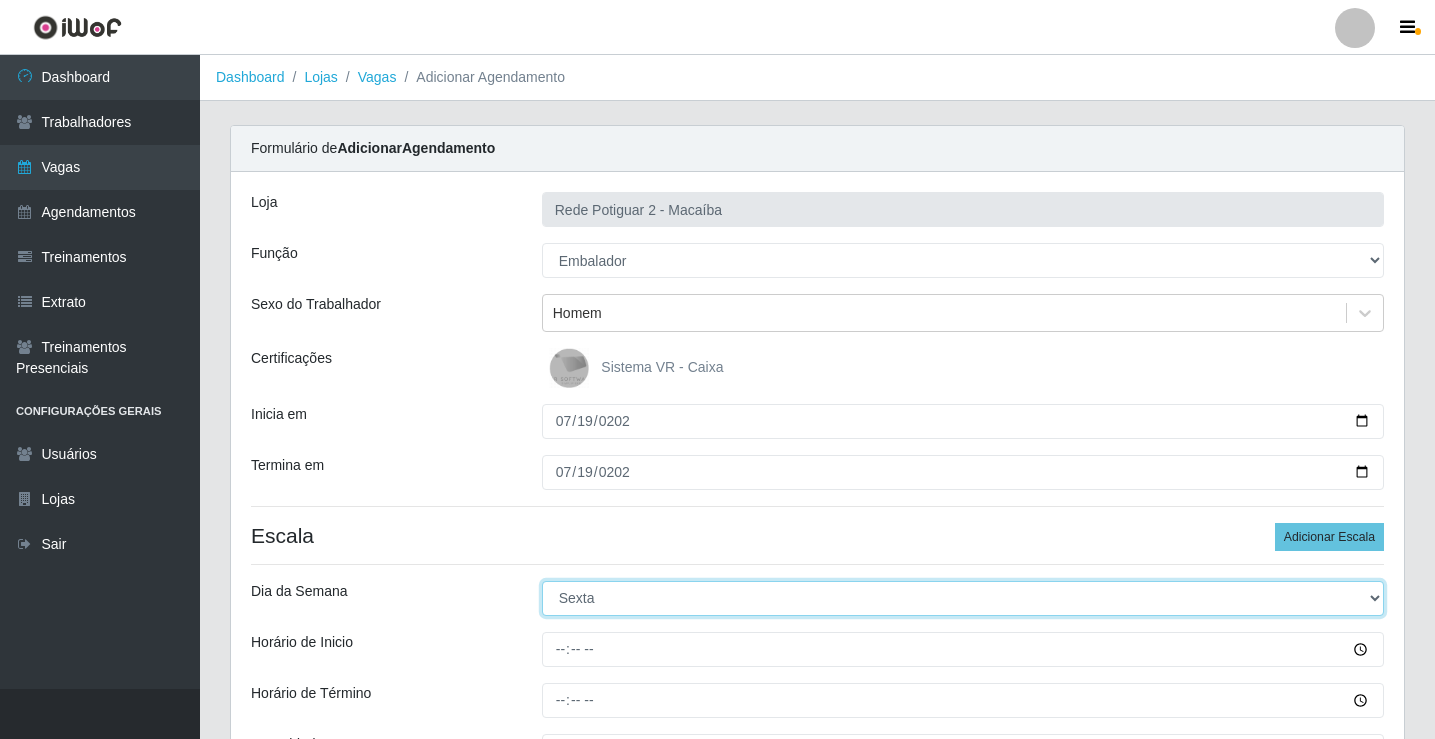 select on "6" 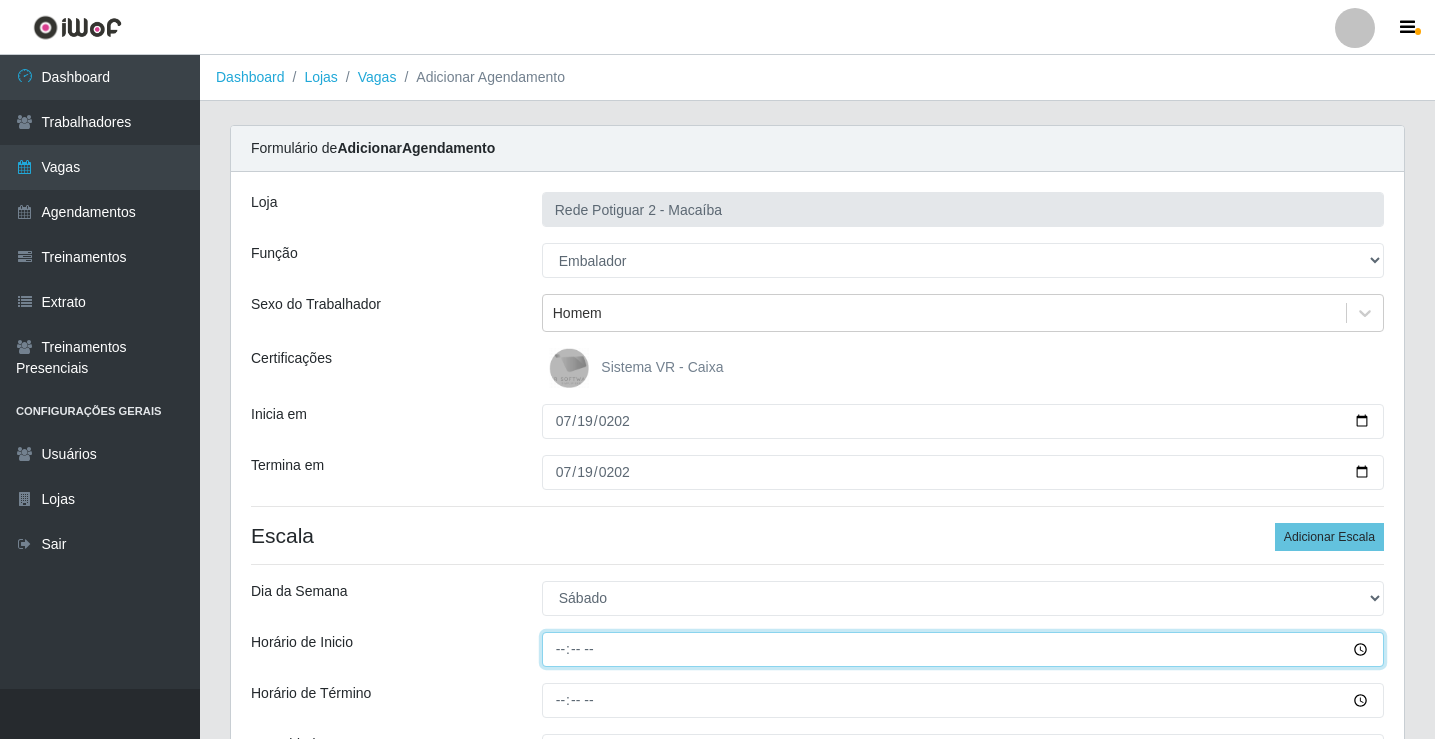 type on "08:00" 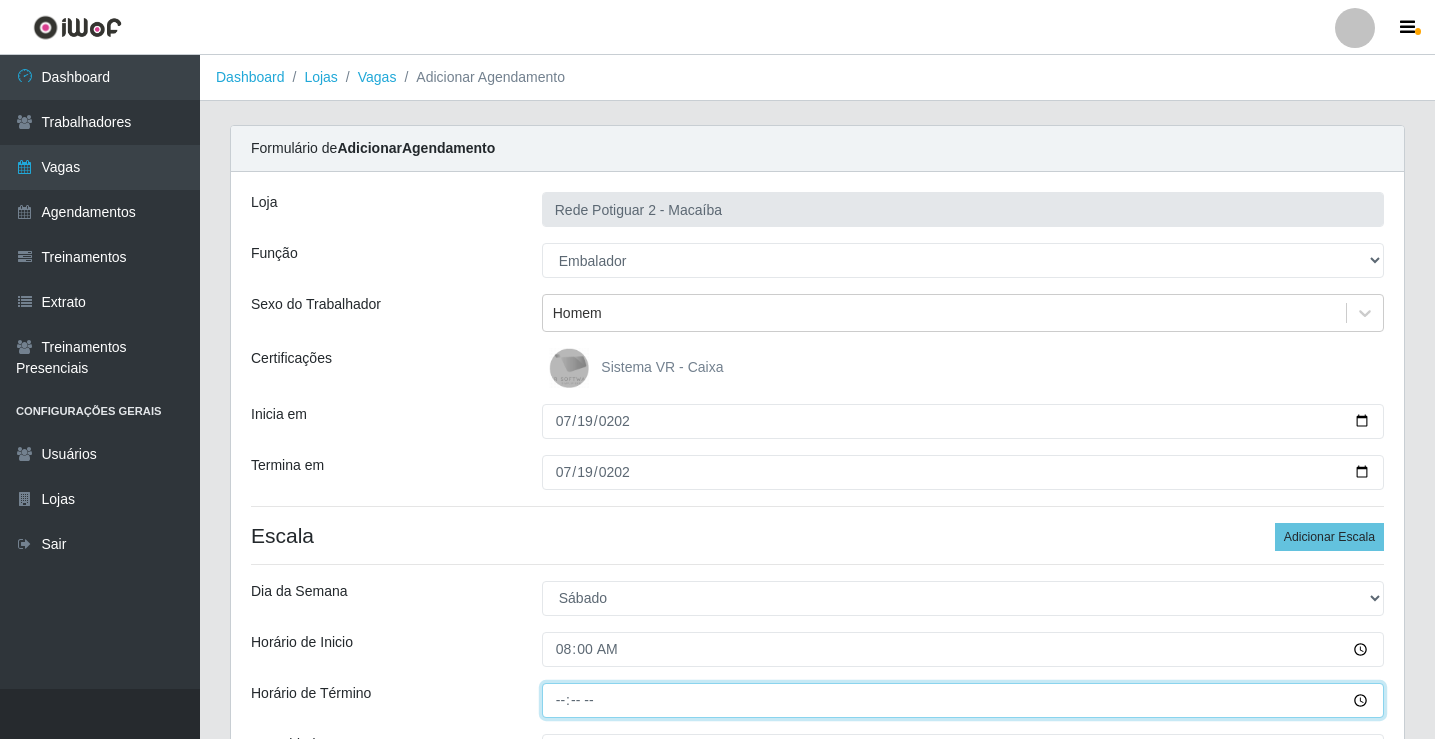 type on "14:00" 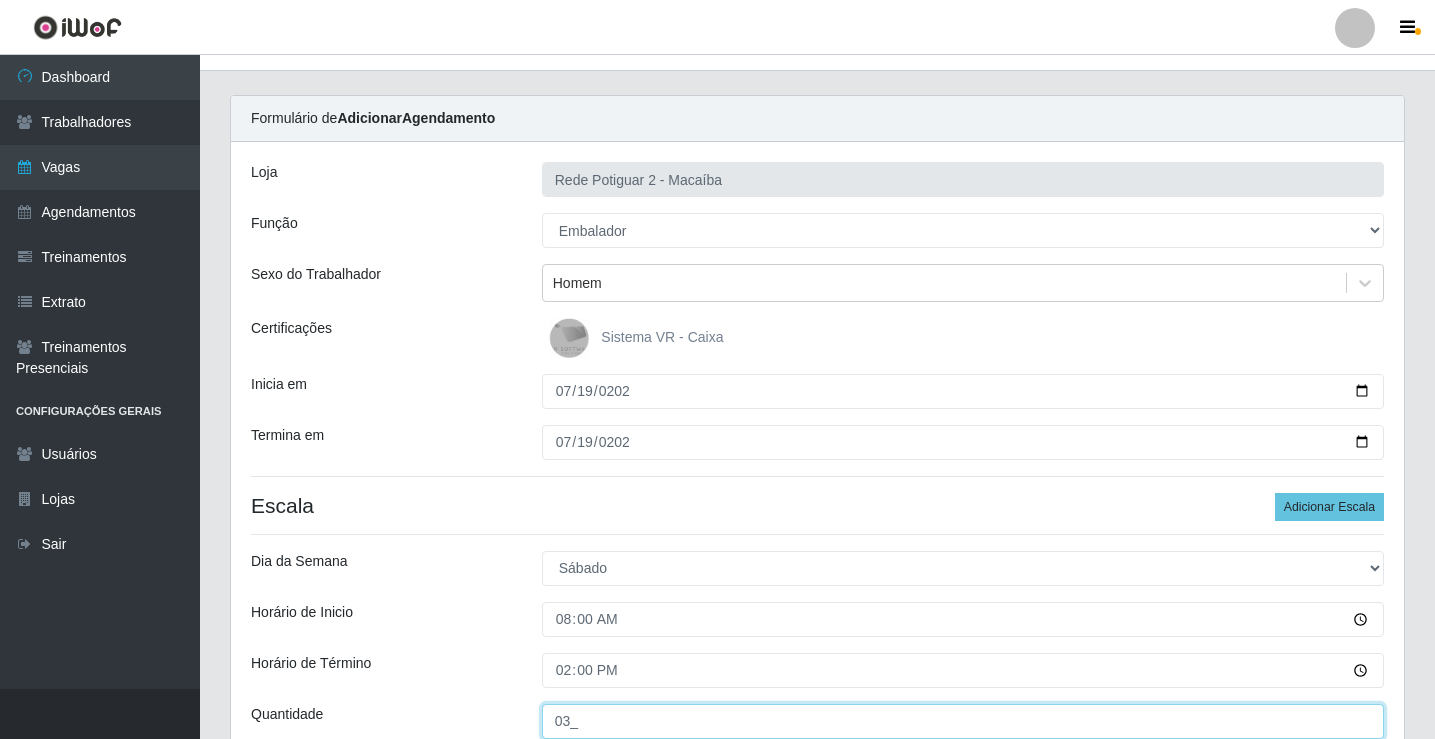 type on "03_" 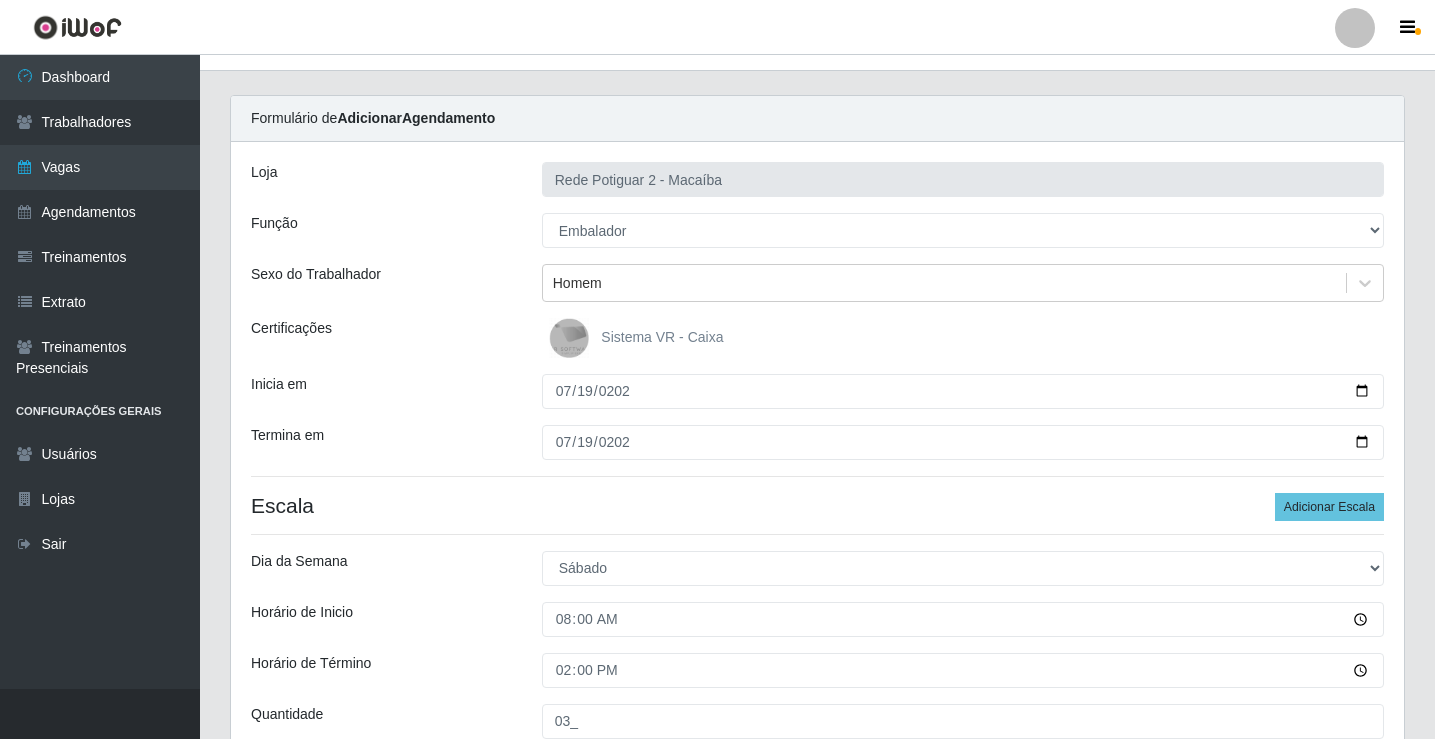 scroll, scrollTop: 439, scrollLeft: 0, axis: vertical 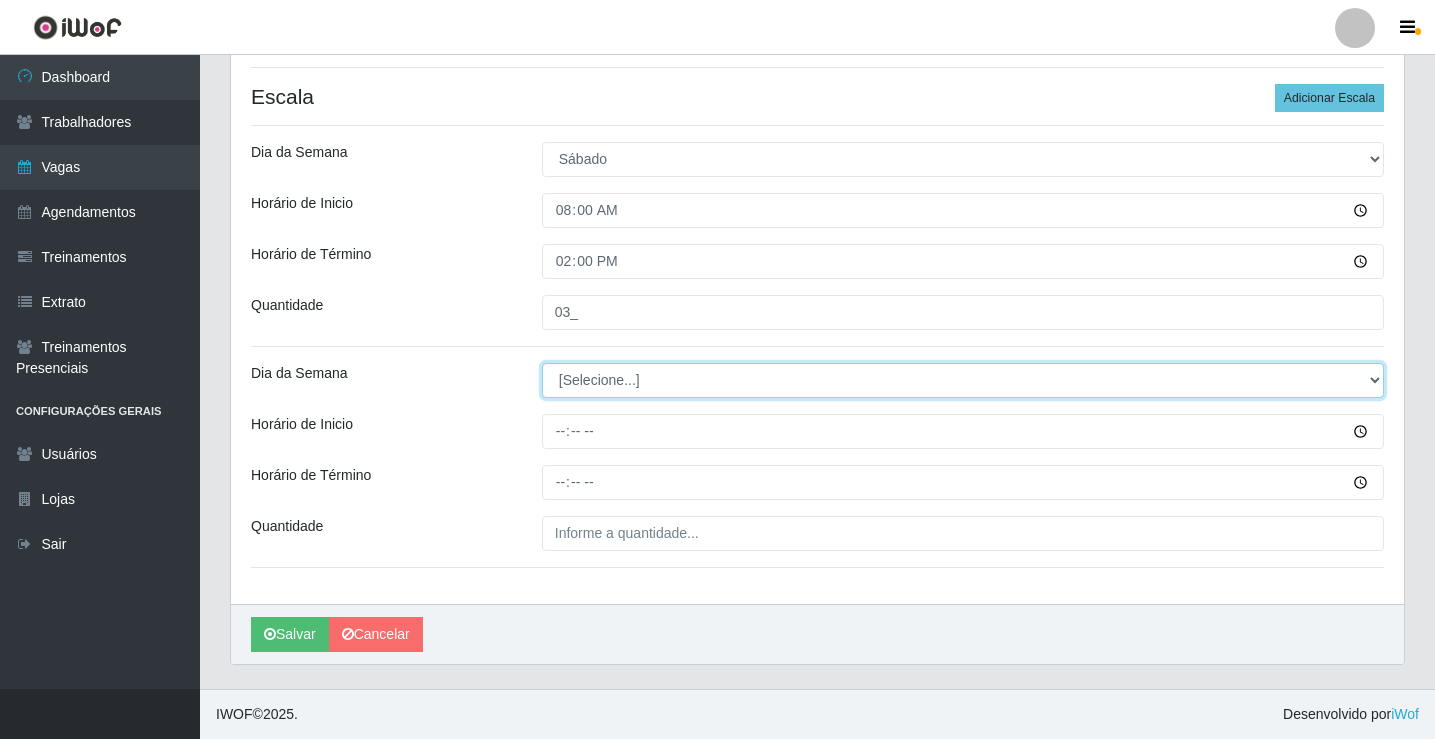 click on "[Selecione...] Segunda Terça Quarta Quinta Sexta Sábado Domingo" at bounding box center (963, 380) 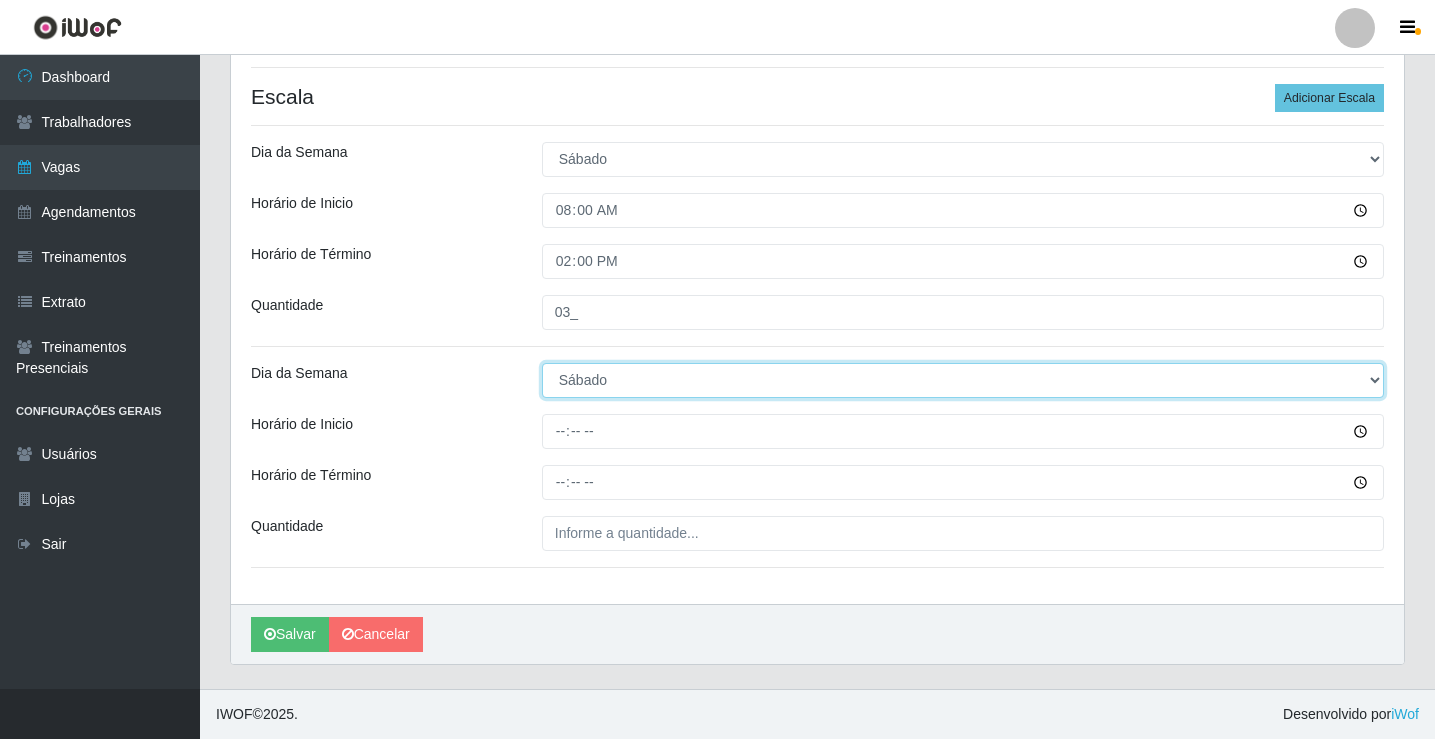 click on "[Selecione...] Segunda Terça Quarta Quinta Sexta Sábado Domingo" at bounding box center (963, 380) 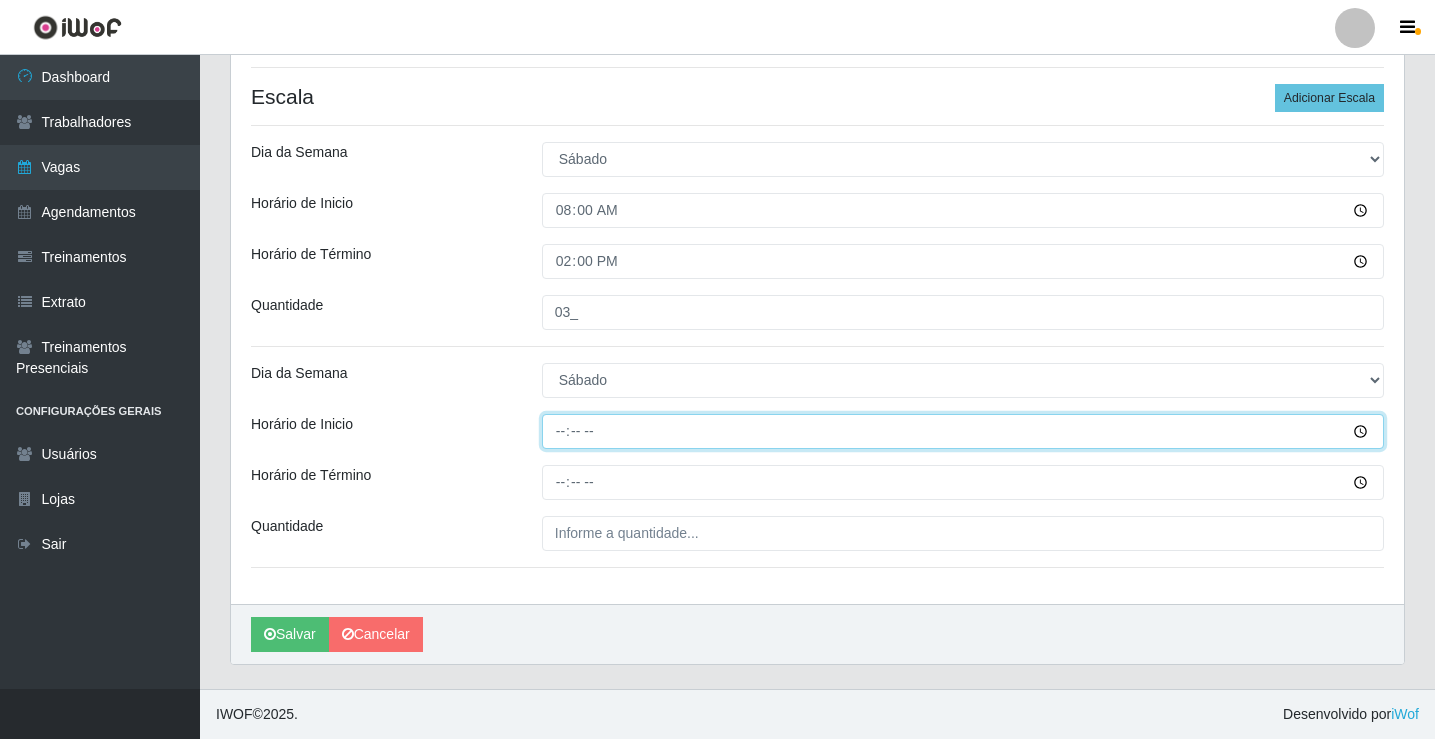 click on "Horário de Inicio" at bounding box center (963, 431) 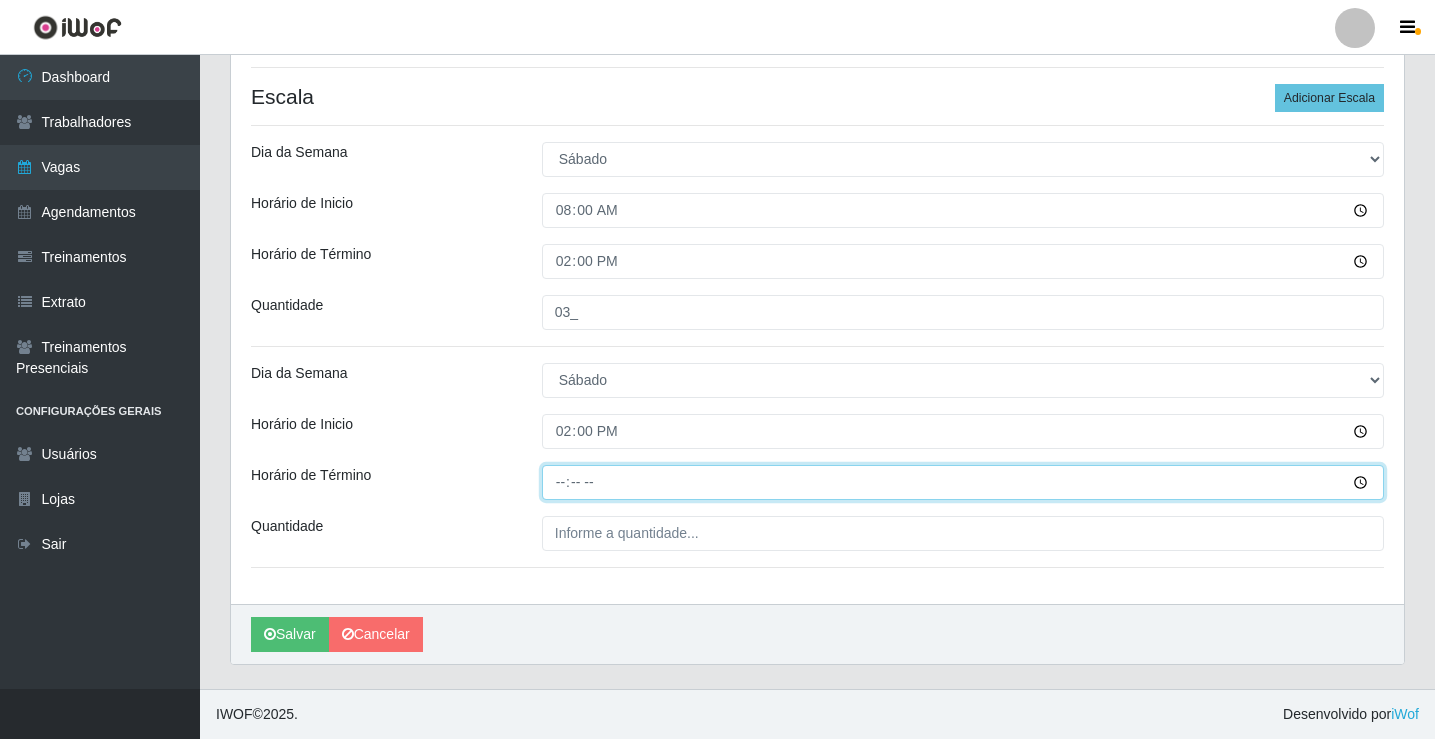 type on "20:00" 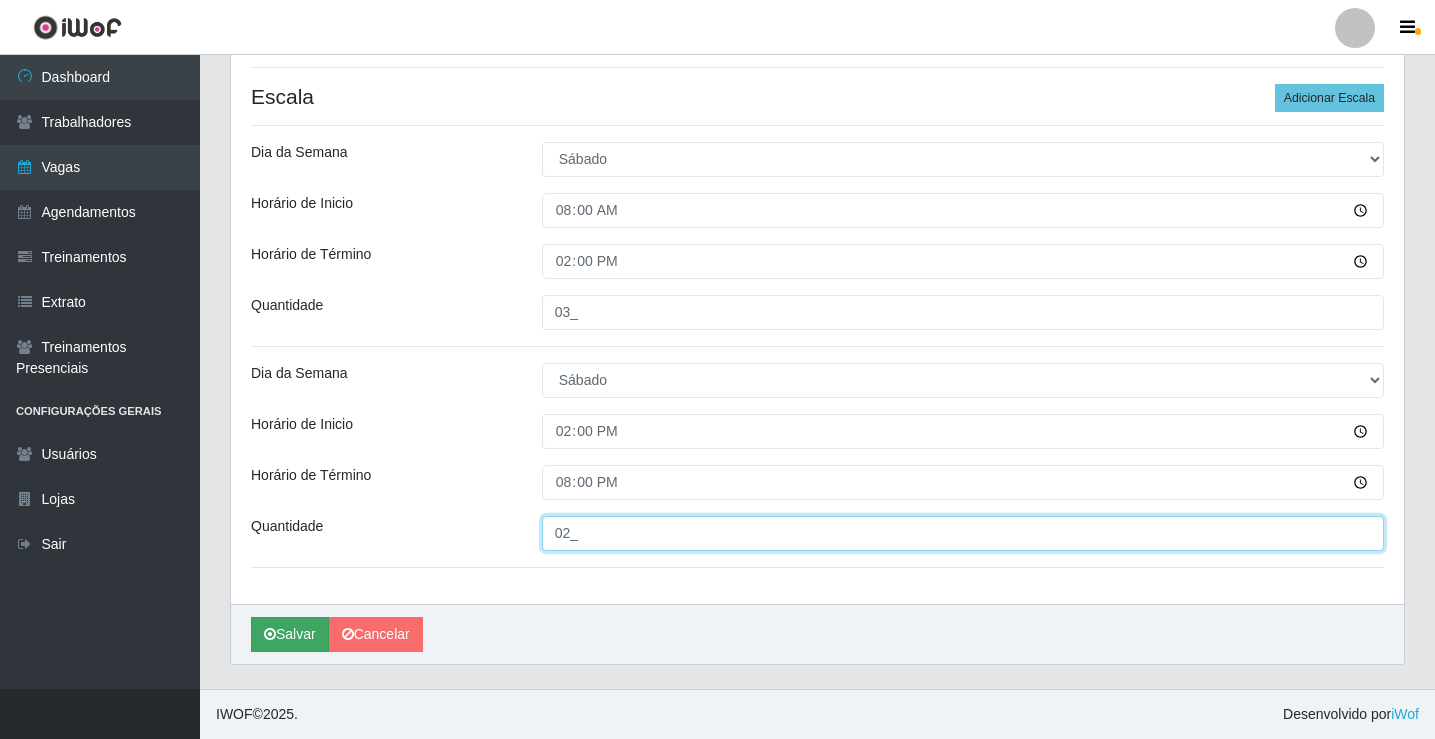 type on "02_" 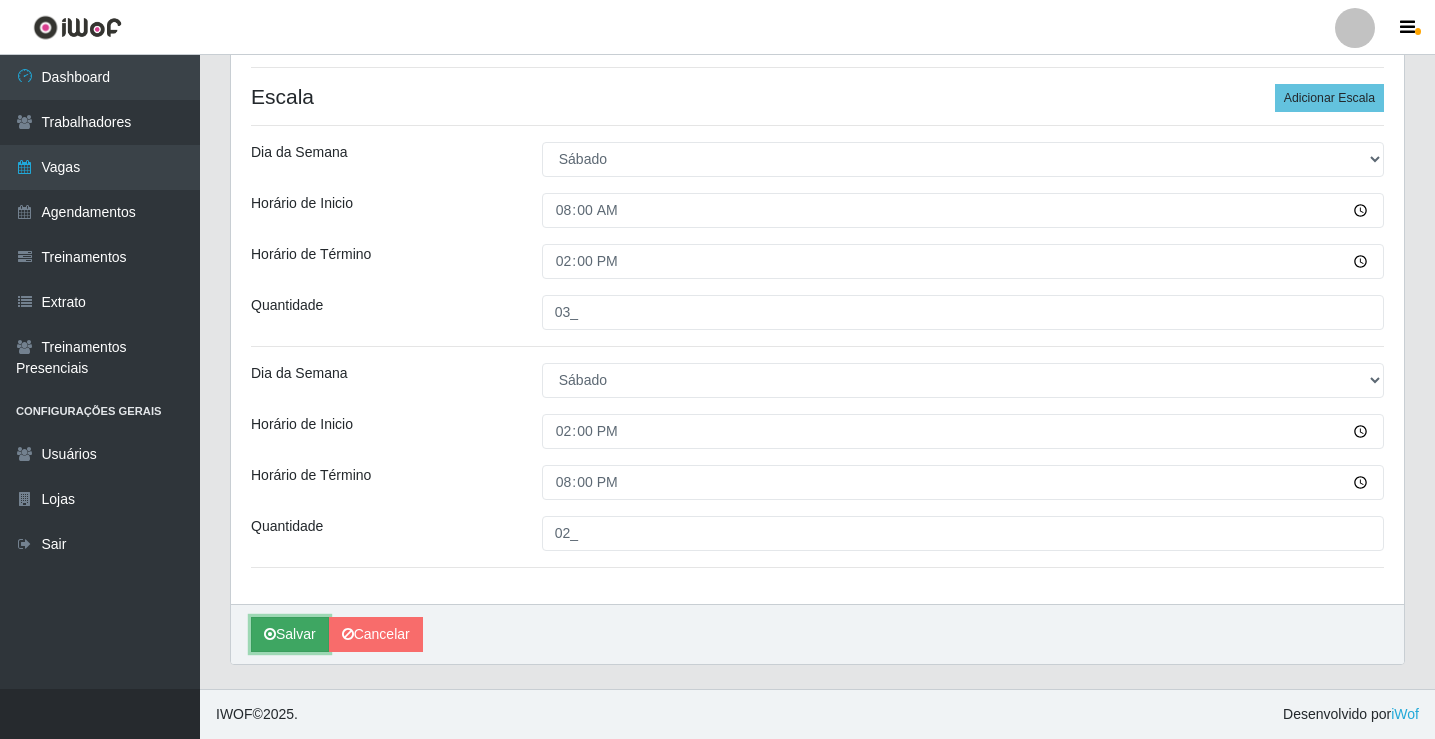 click on "Salvar" at bounding box center [290, 634] 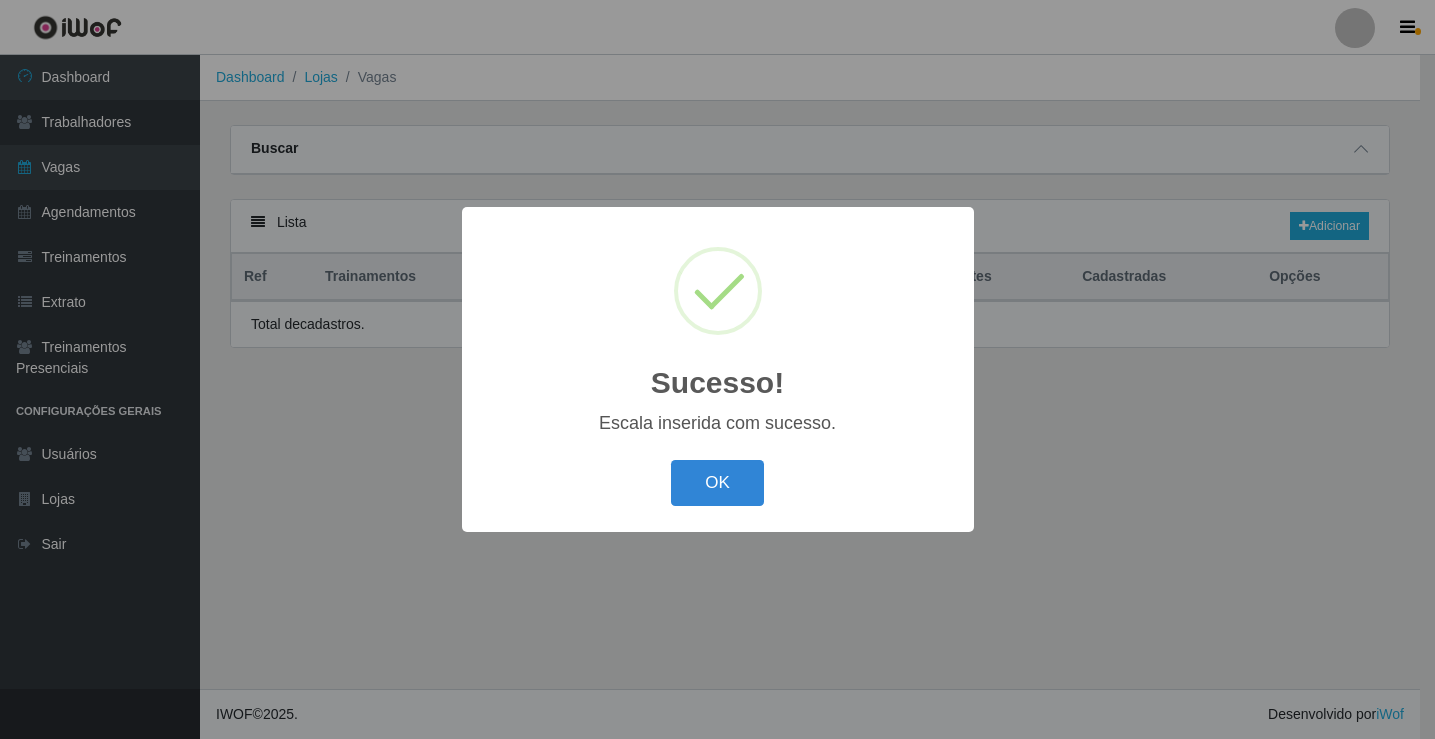 scroll, scrollTop: 0, scrollLeft: 0, axis: both 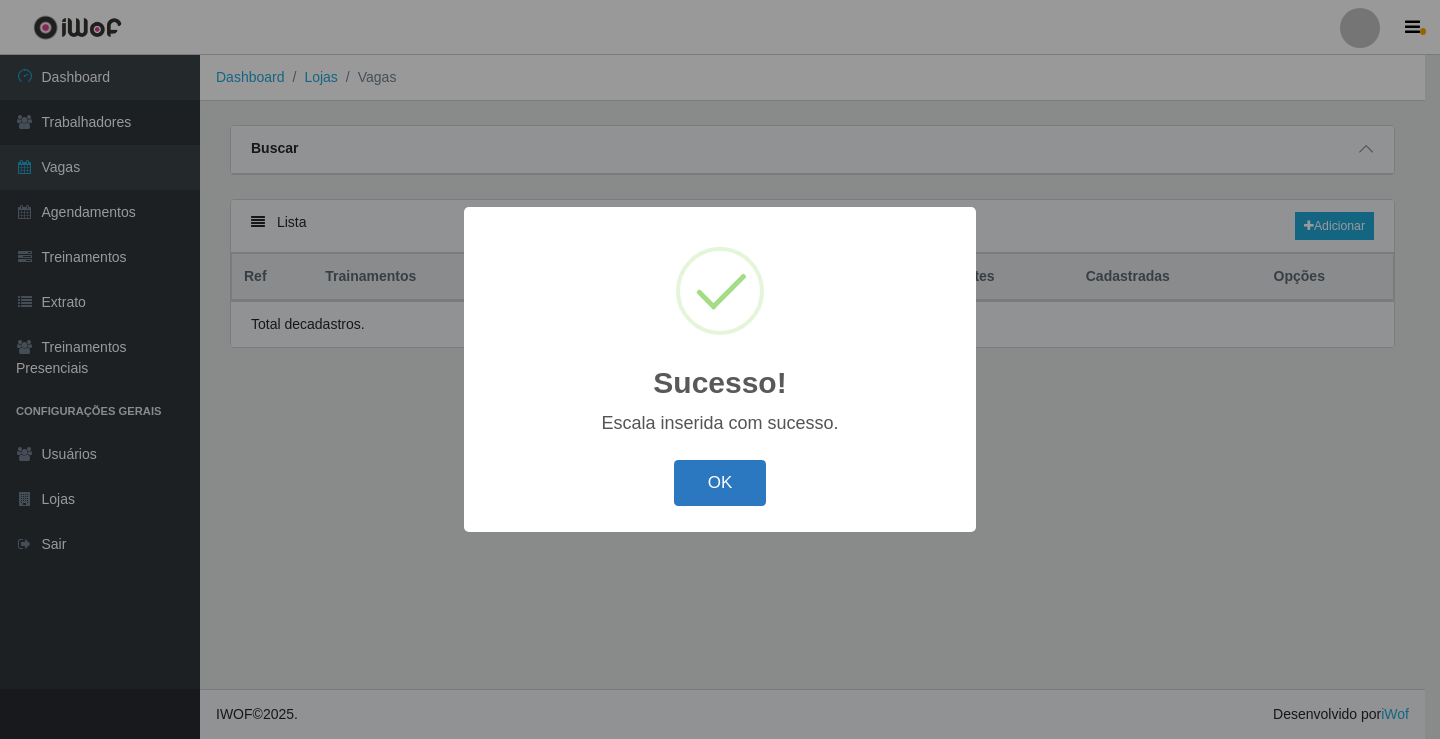 click on "OK" at bounding box center [720, 483] 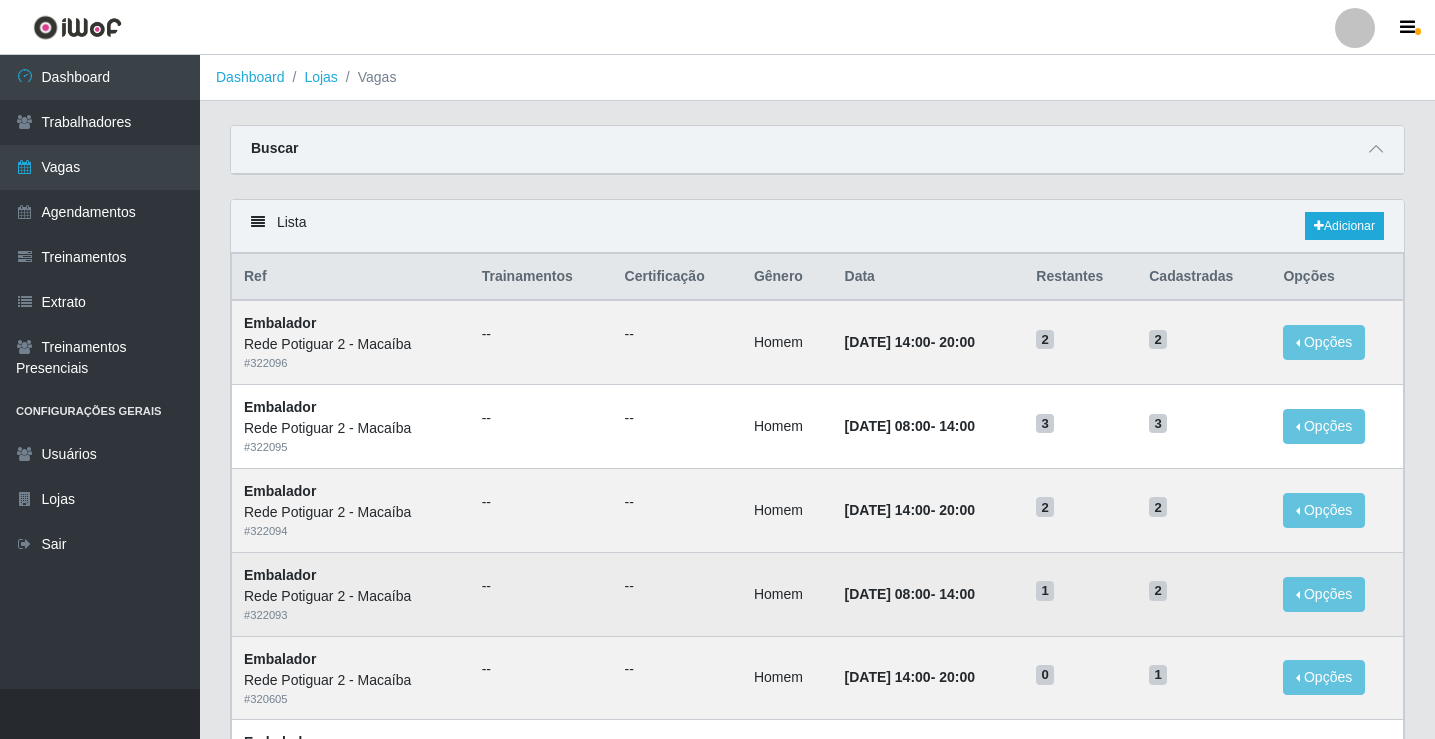 click on "--" at bounding box center (541, 594) 